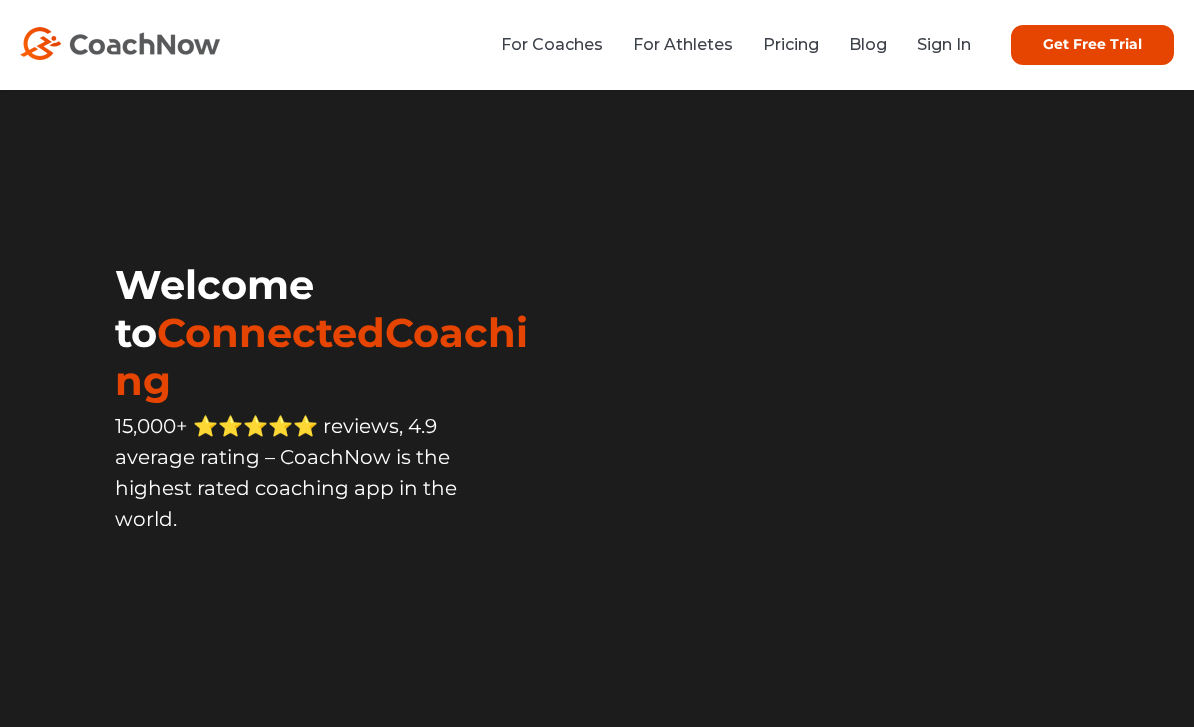 scroll, scrollTop: 0, scrollLeft: 0, axis: both 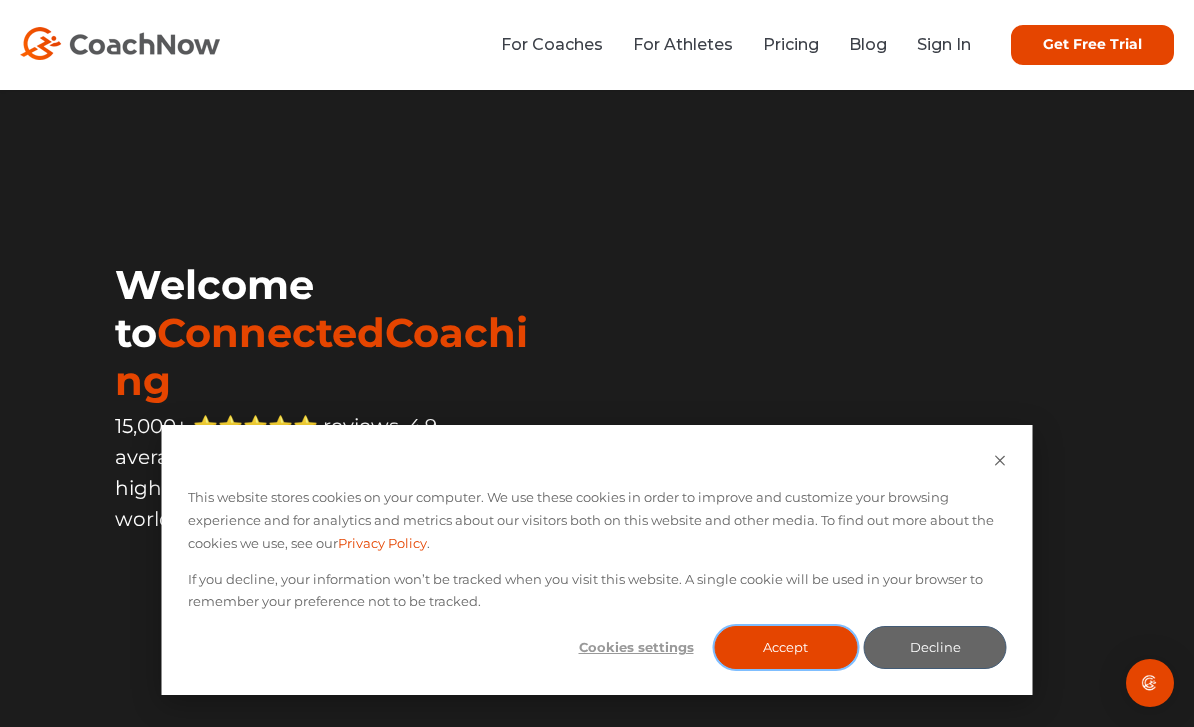 click on "Accept" at bounding box center (785, 647) 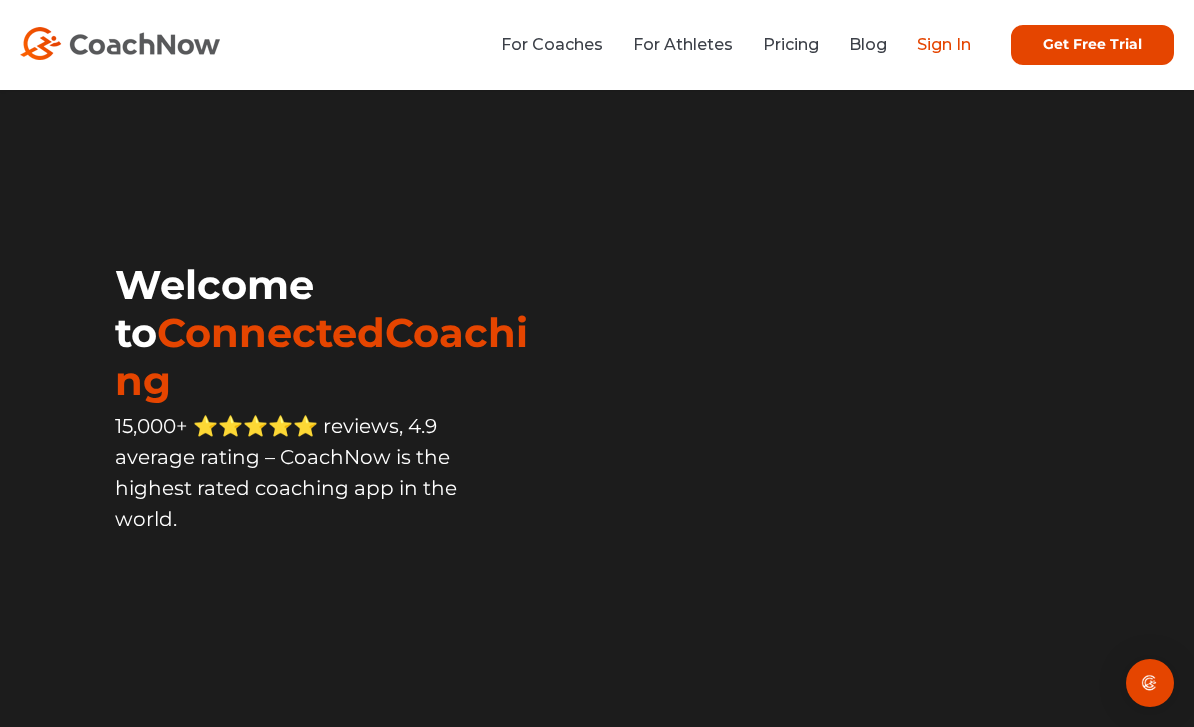 click on "Sign In" at bounding box center [944, 44] 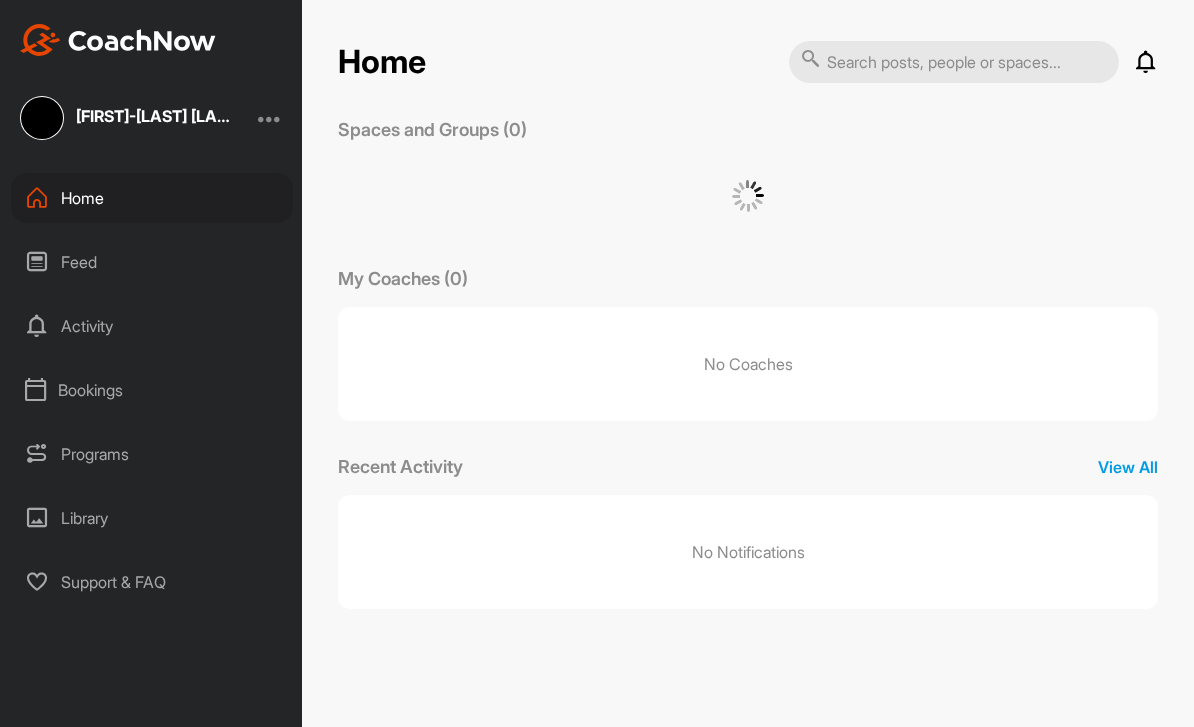 scroll, scrollTop: 0, scrollLeft: 0, axis: both 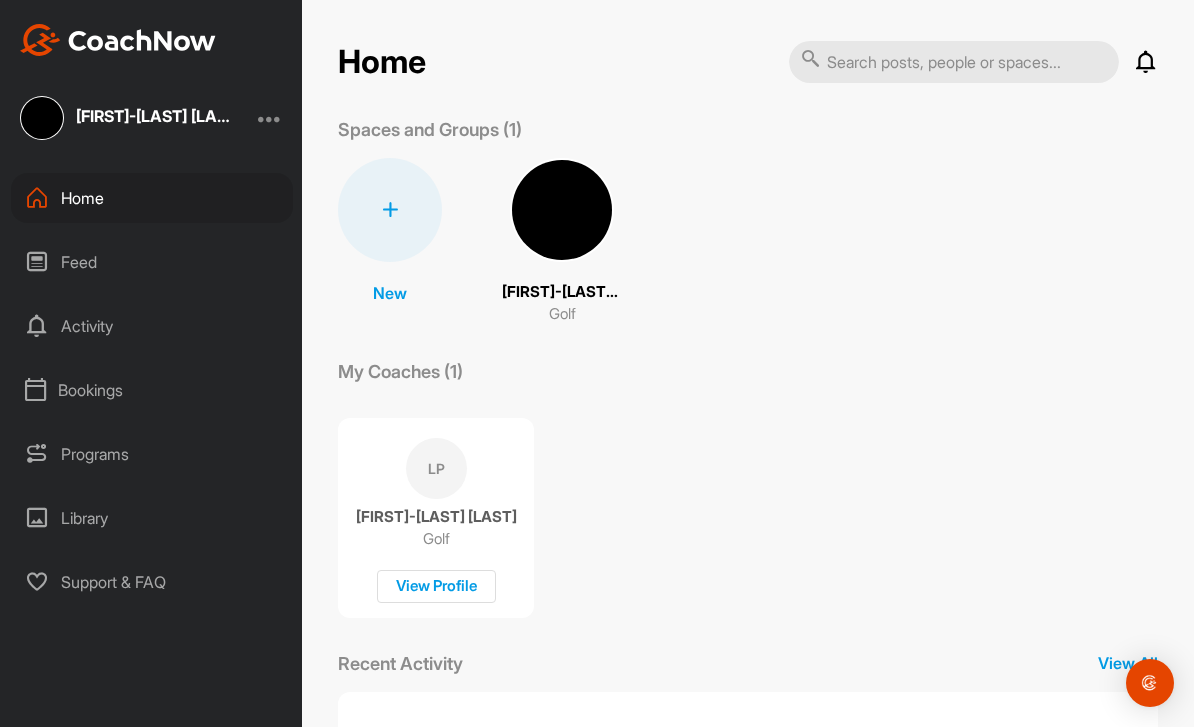 click at bounding box center [562, 210] 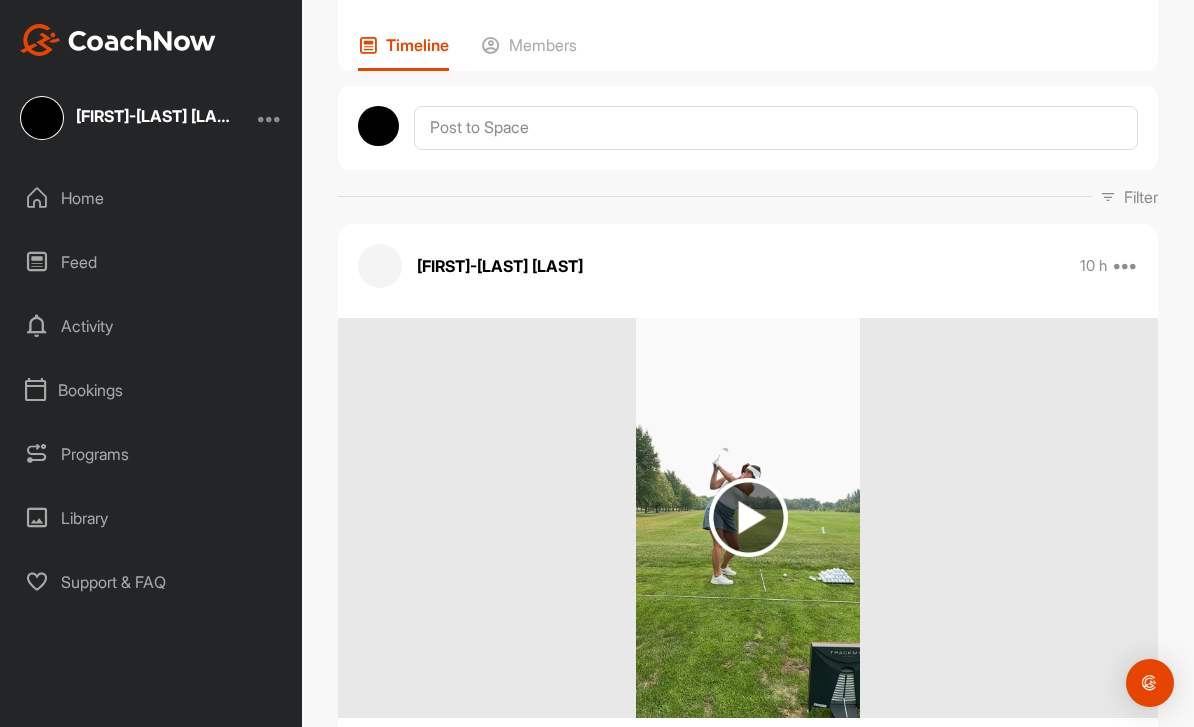 scroll, scrollTop: 184, scrollLeft: 0, axis: vertical 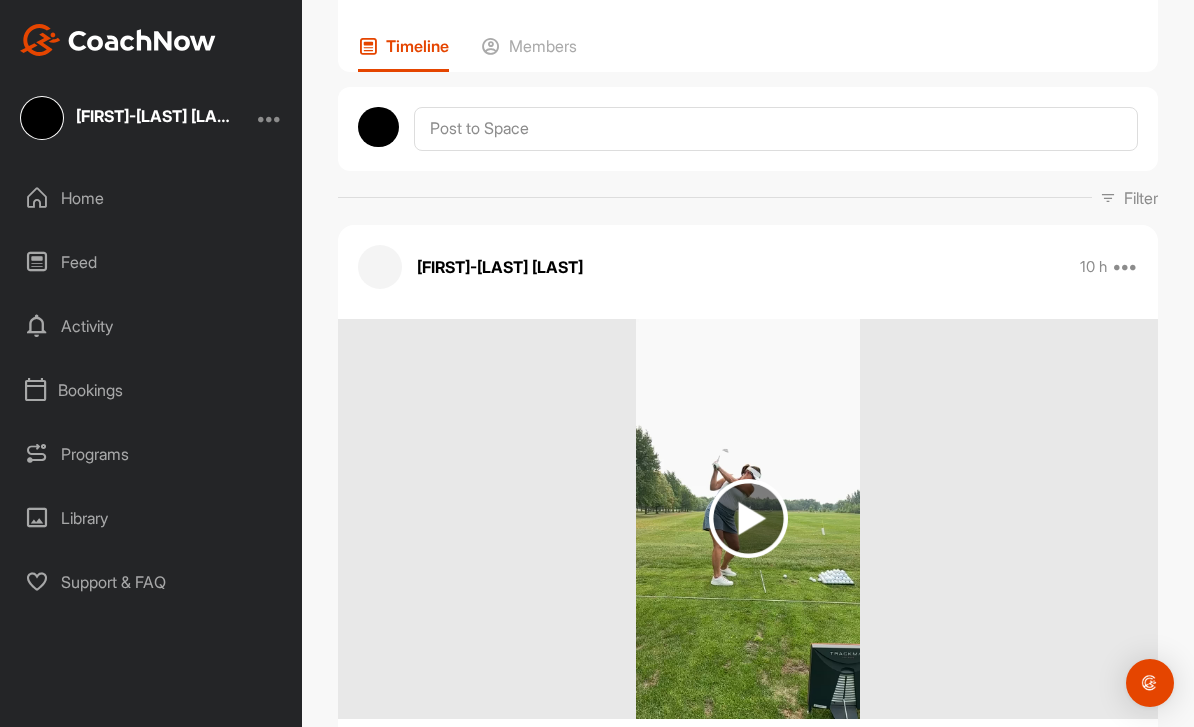 click at bounding box center (748, 518) 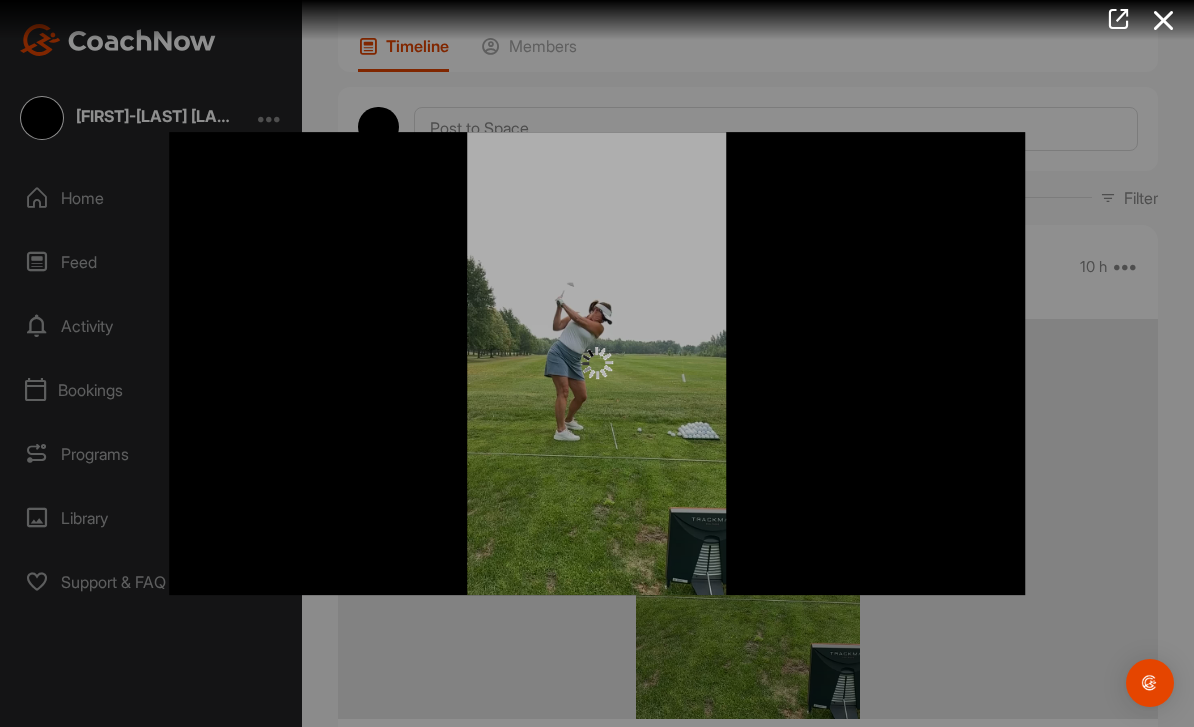 click at bounding box center (597, 363) 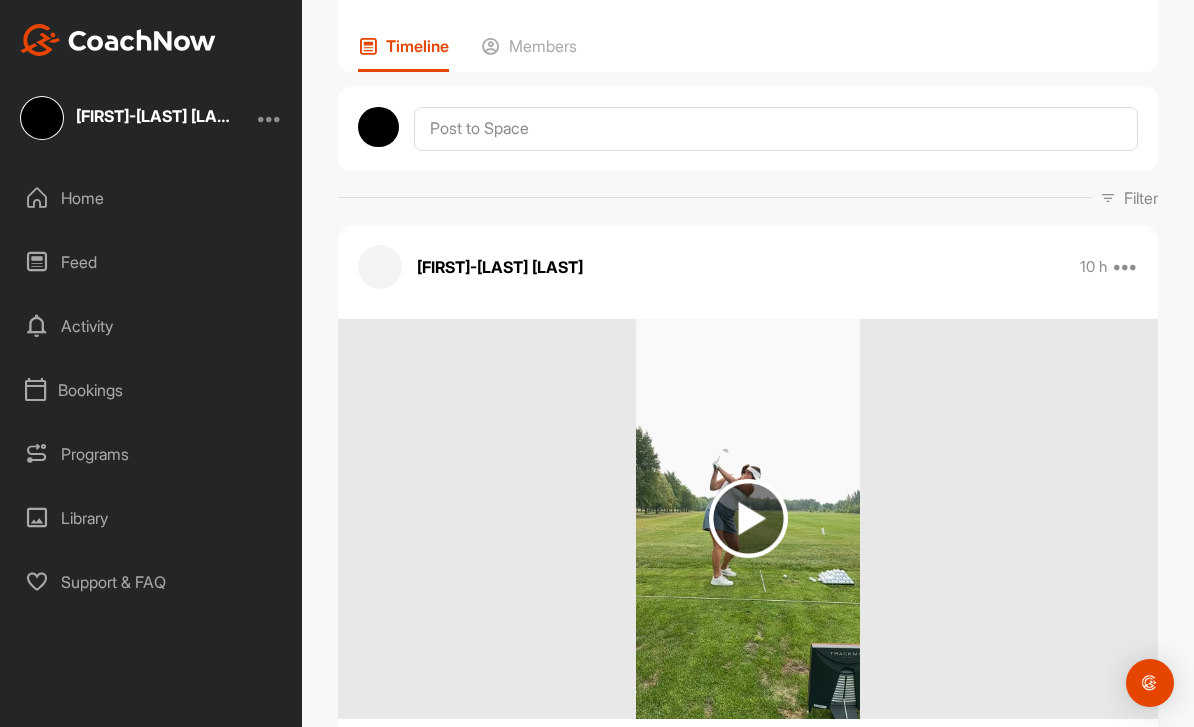 click at bounding box center [748, 518] 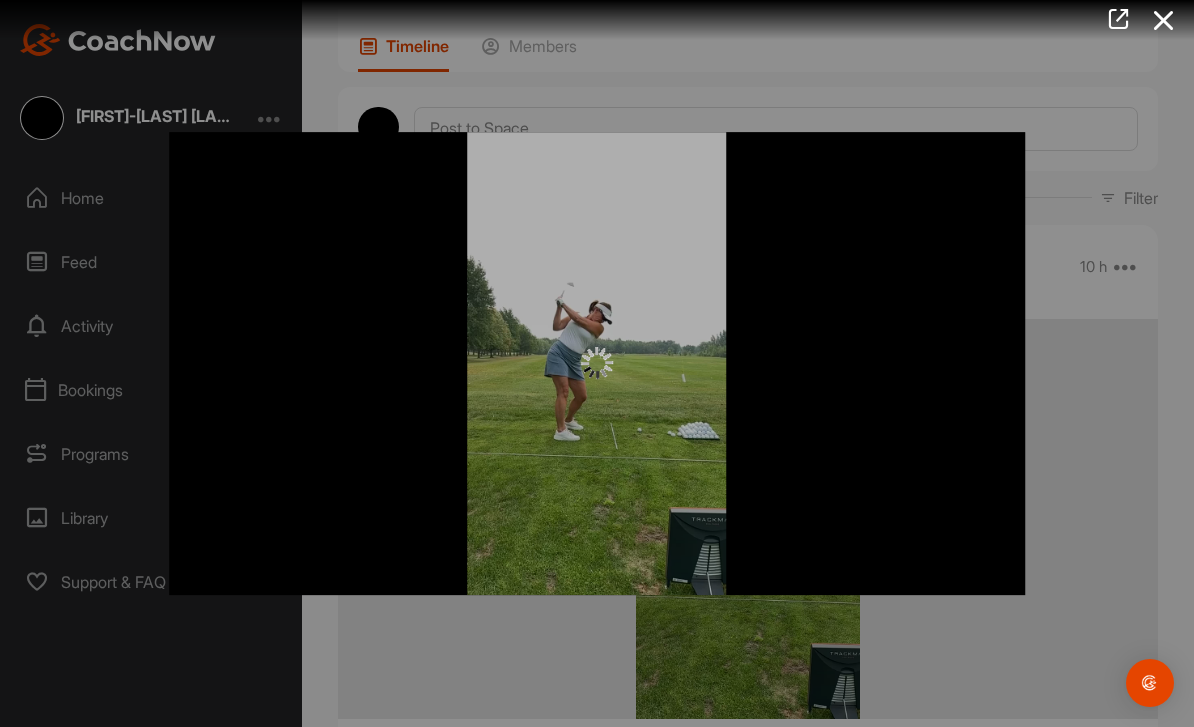 scroll, scrollTop: 65, scrollLeft: 0, axis: vertical 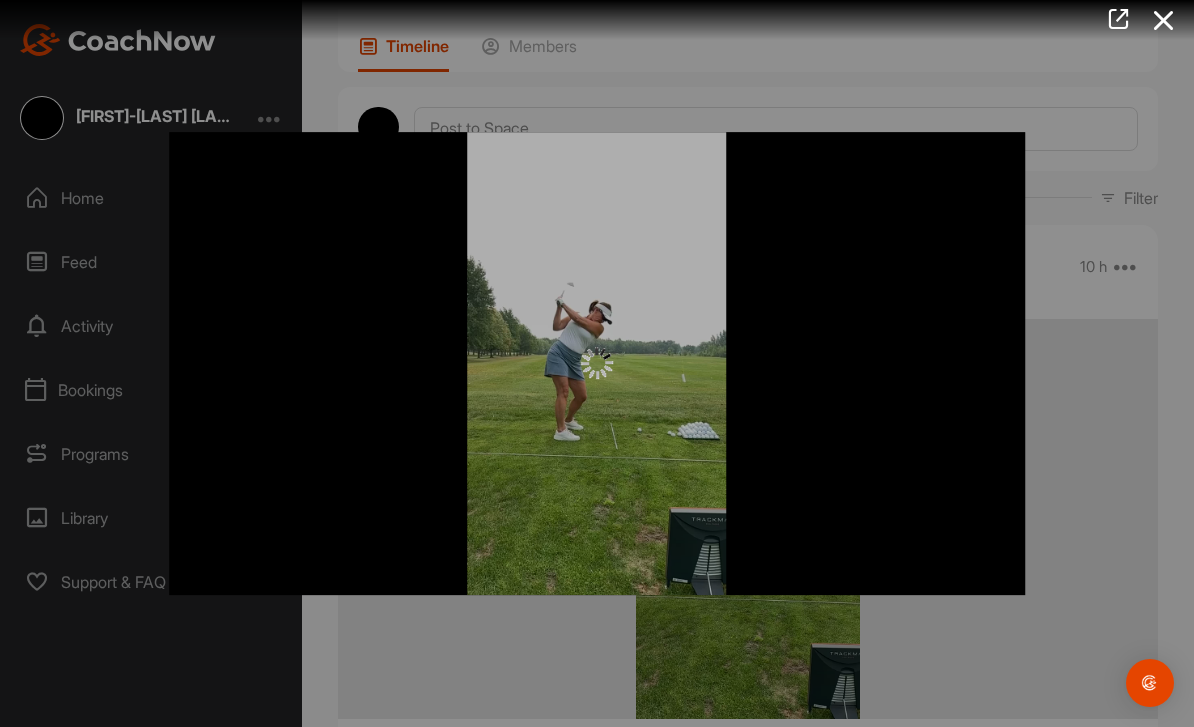 click at bounding box center [597, 363] 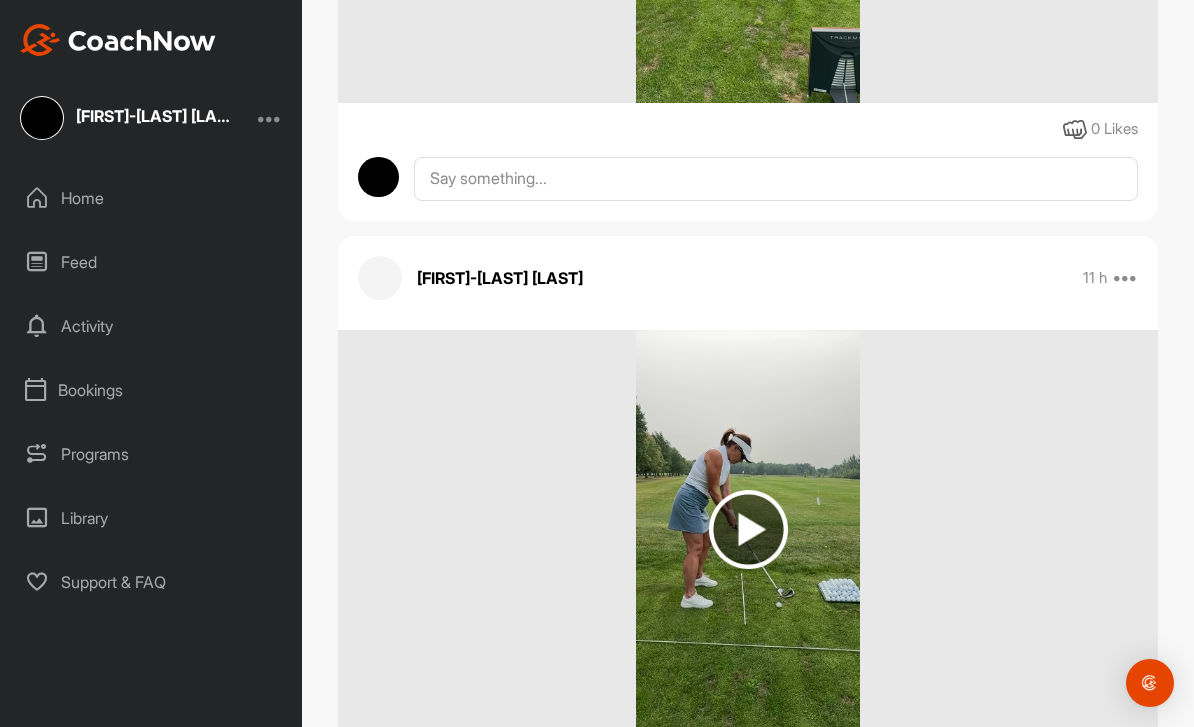 scroll, scrollTop: 814, scrollLeft: 0, axis: vertical 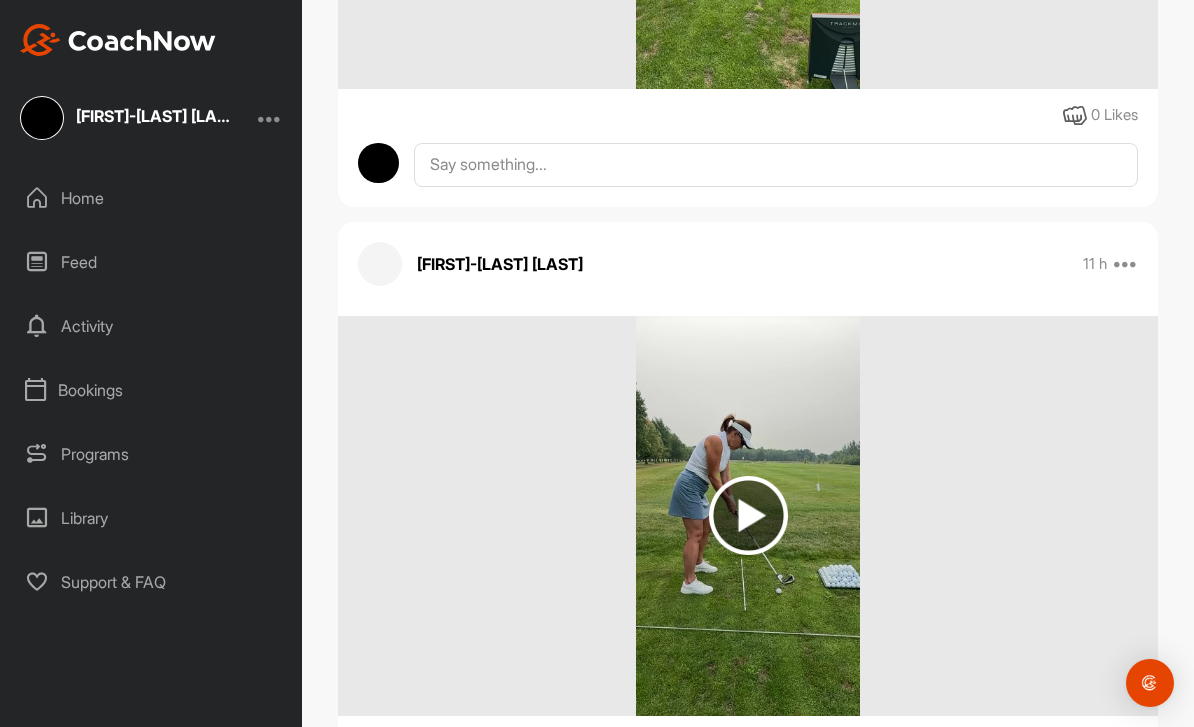 click at bounding box center [748, 515] 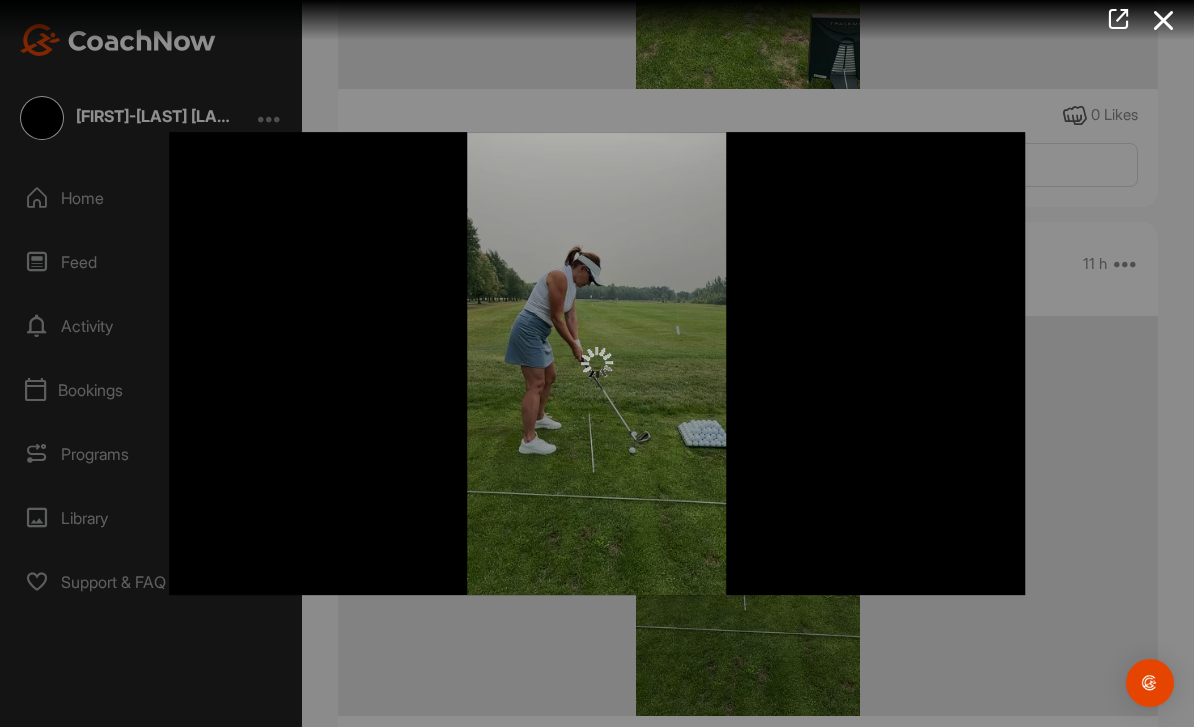 click at bounding box center (597, 364) 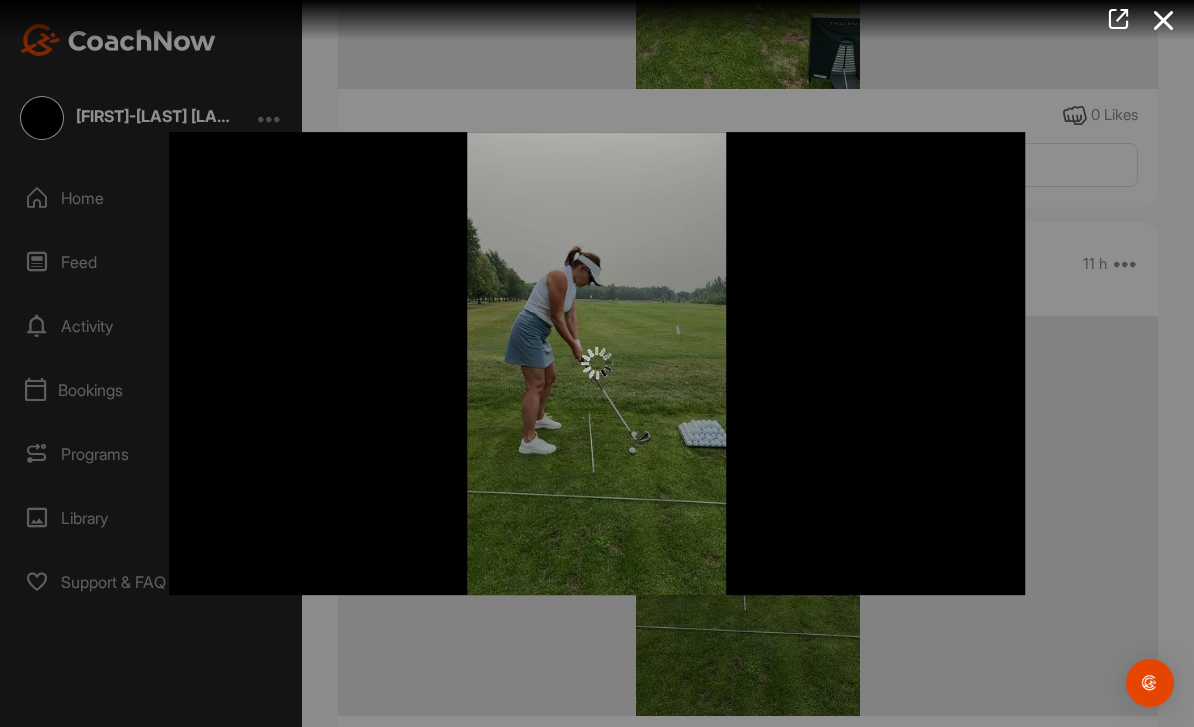 click at bounding box center [597, 363] 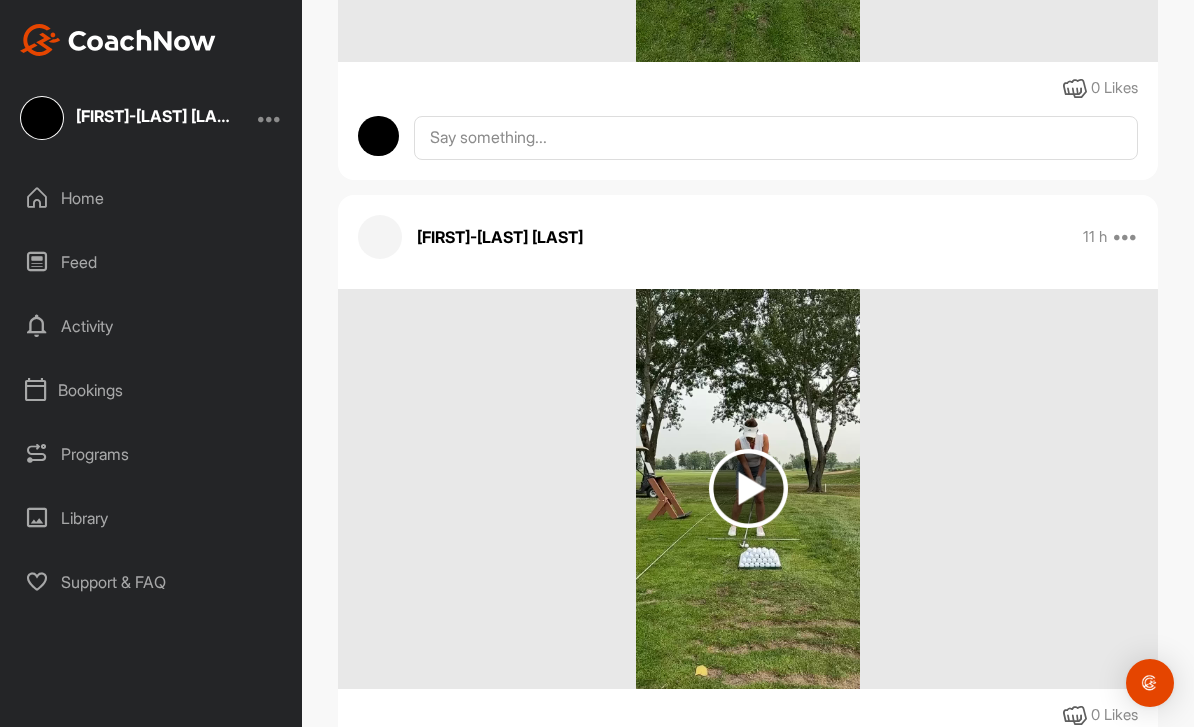 scroll, scrollTop: 1480, scrollLeft: 0, axis: vertical 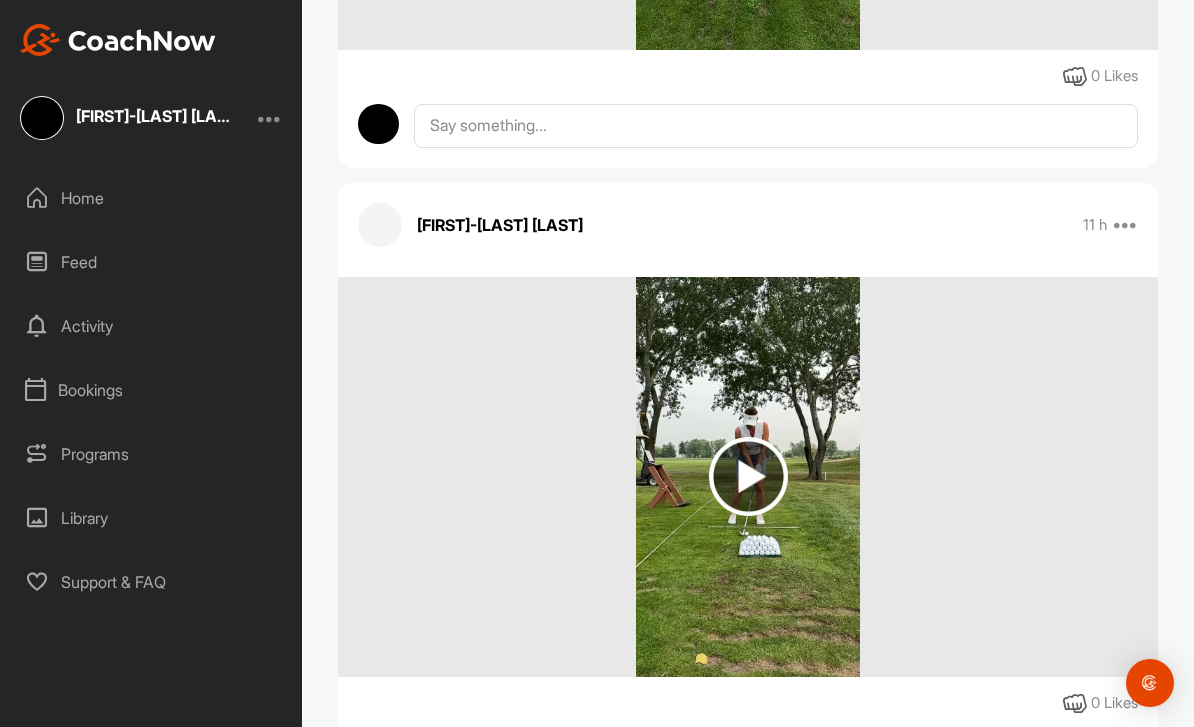 click at bounding box center (748, 476) 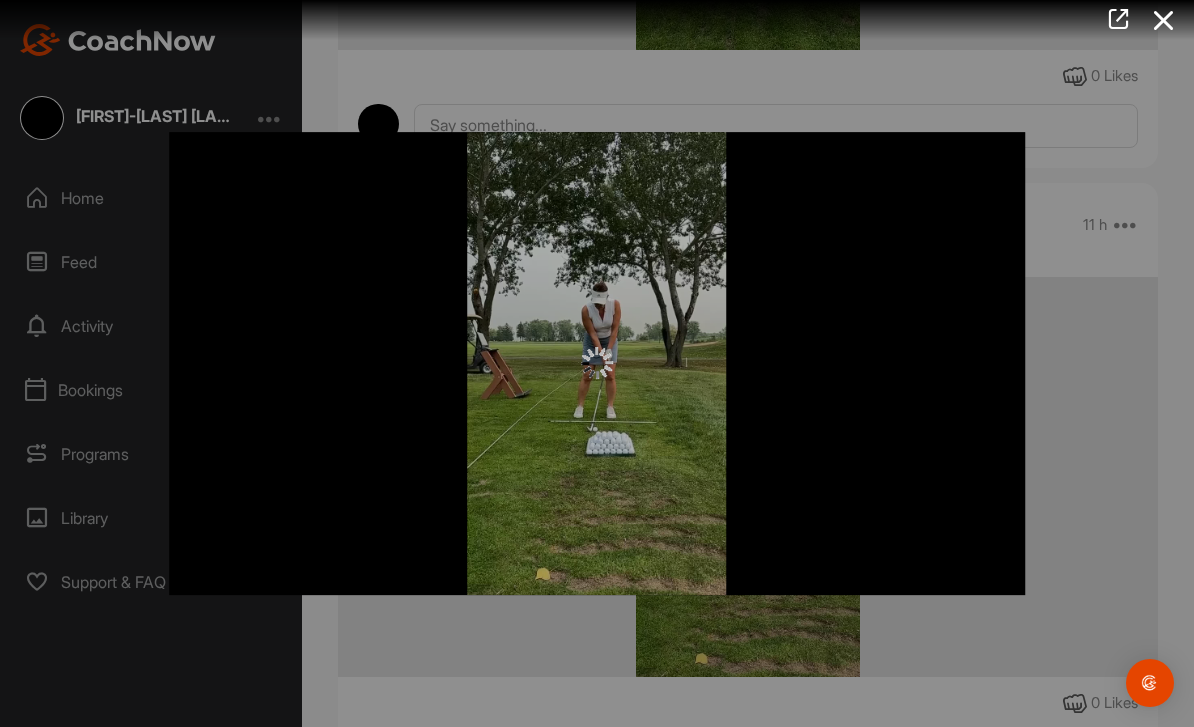 scroll, scrollTop: 0, scrollLeft: 0, axis: both 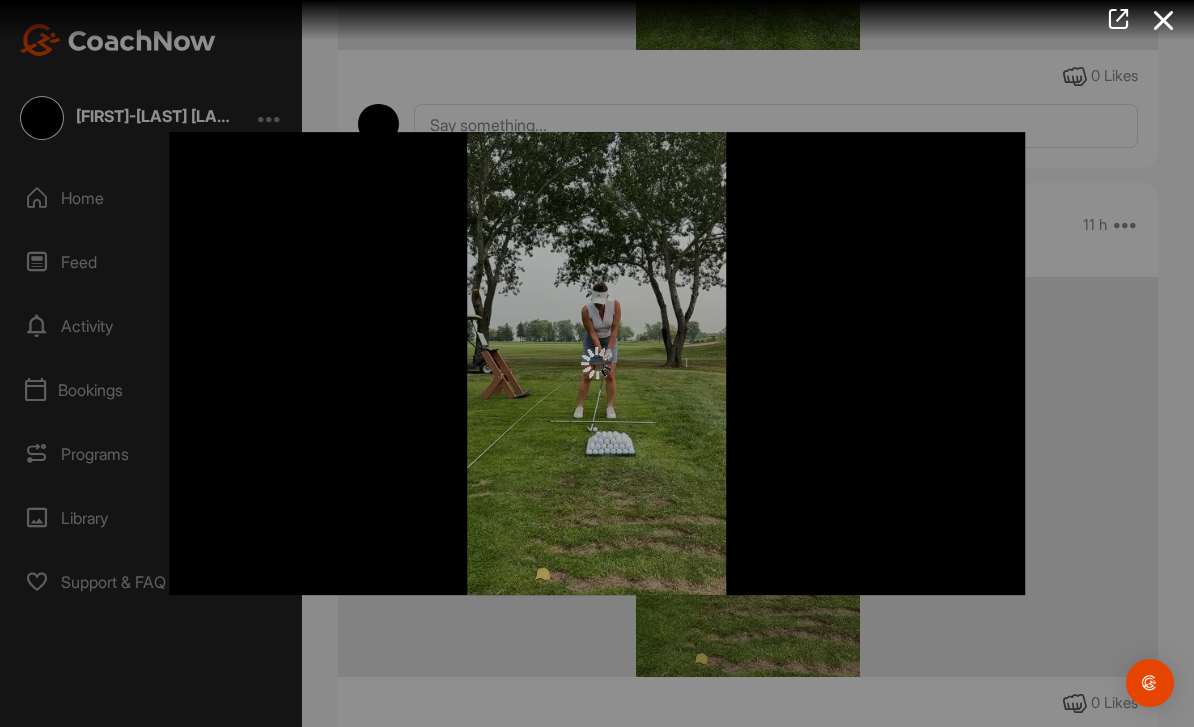 click at bounding box center [589, 20] 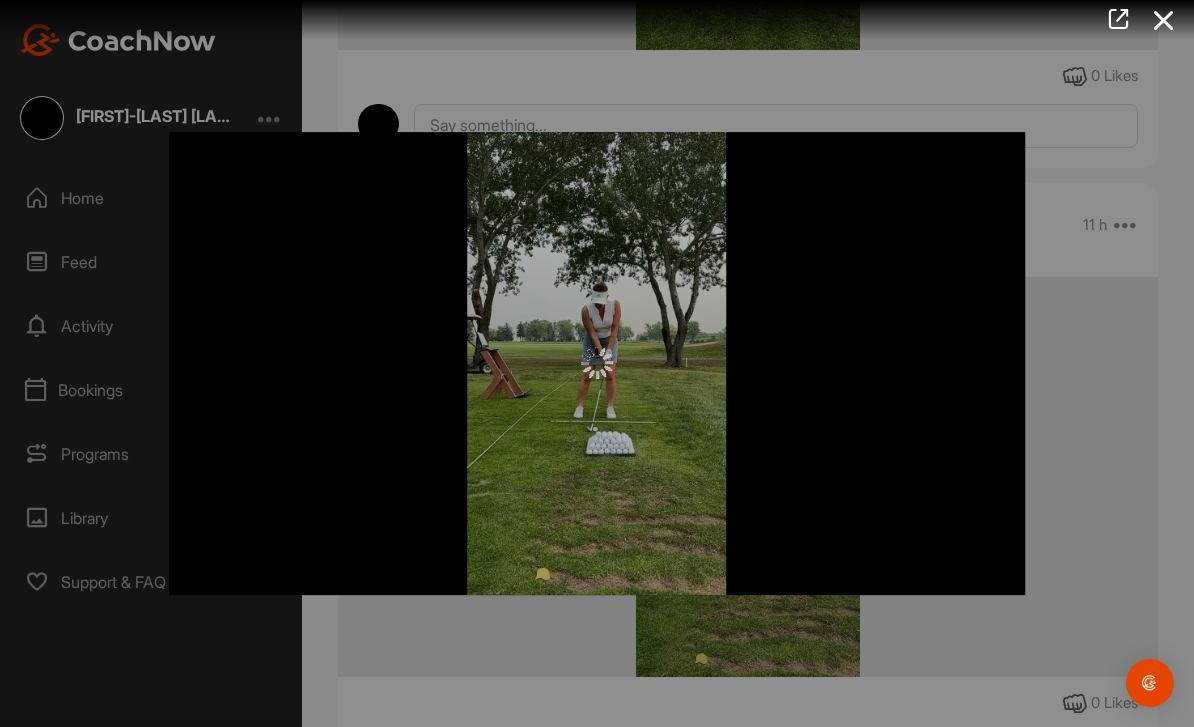 click at bounding box center [597, 364] 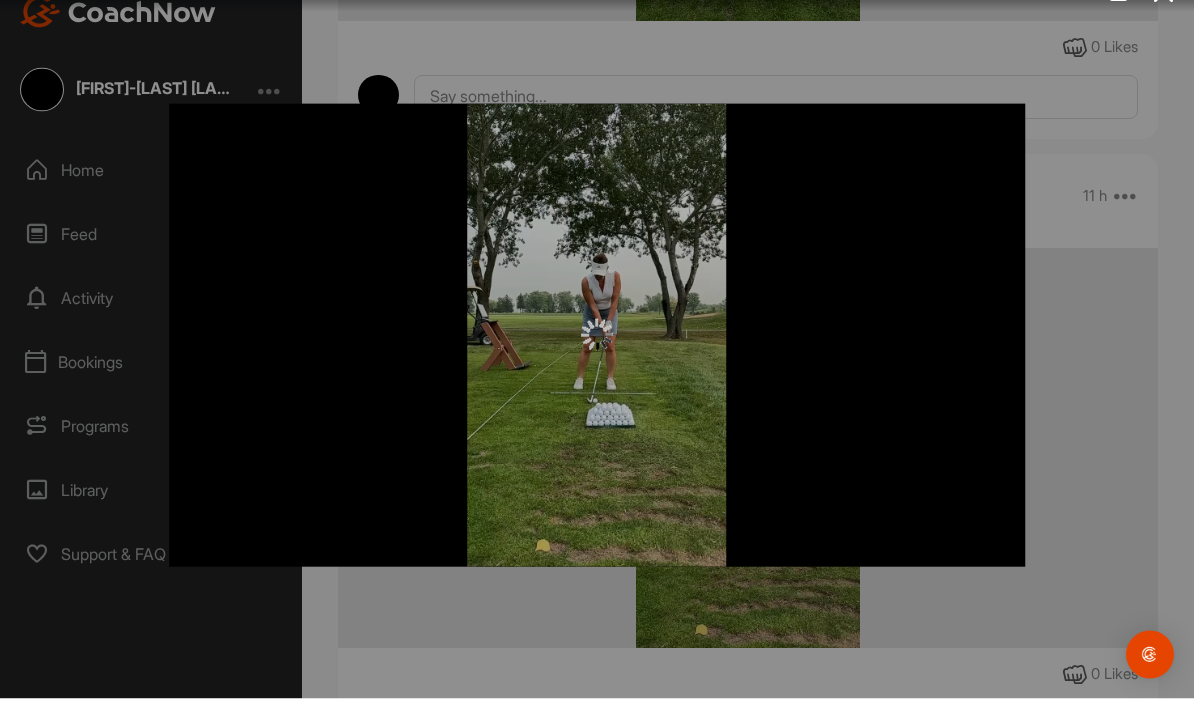 scroll, scrollTop: 65, scrollLeft: 0, axis: vertical 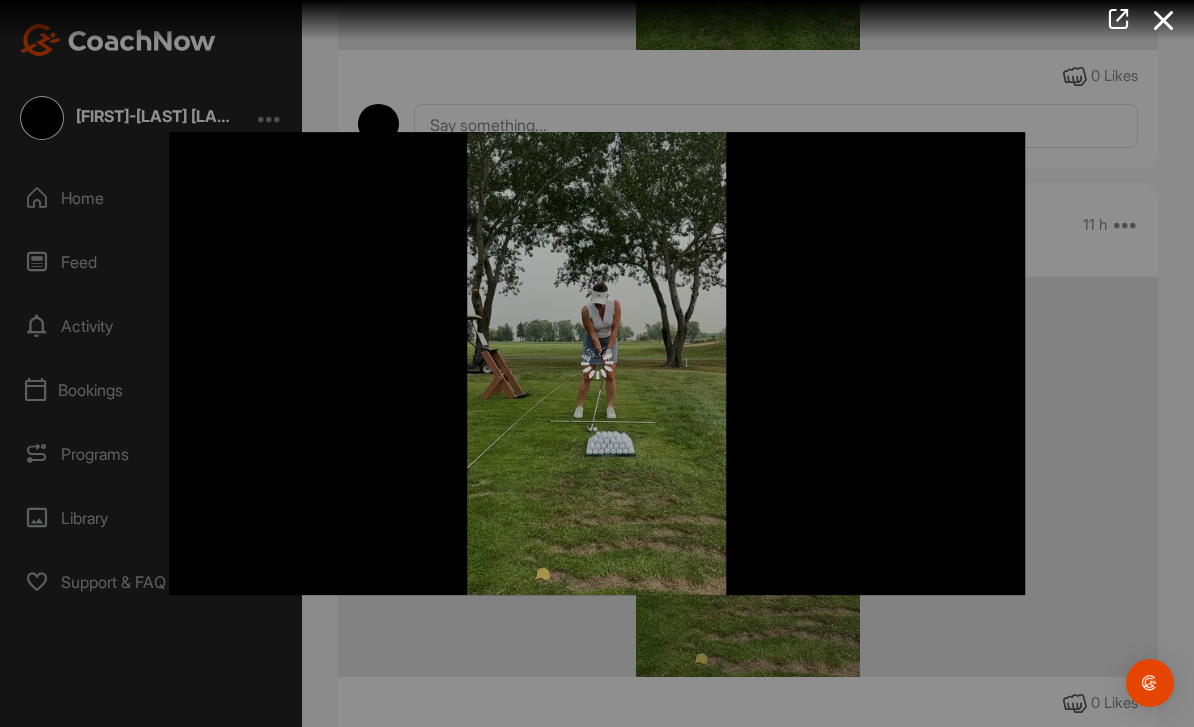 click at bounding box center [597, 363] 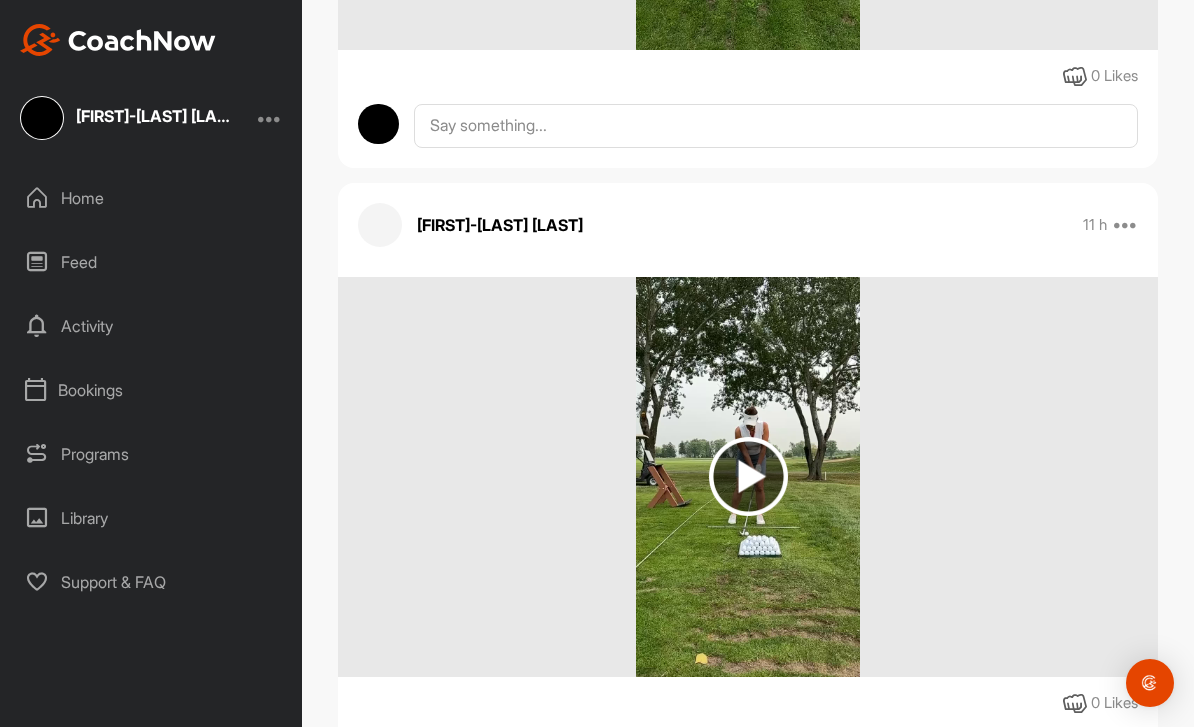 click at bounding box center (748, 476) 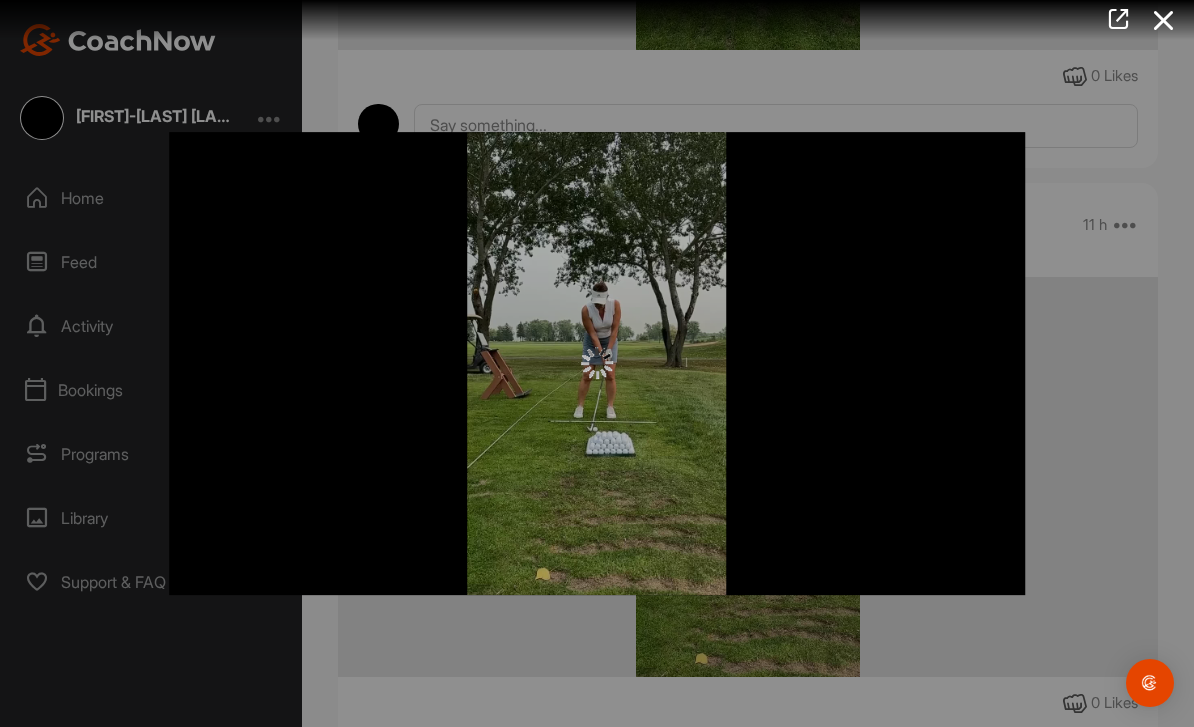 click at bounding box center (597, 363) 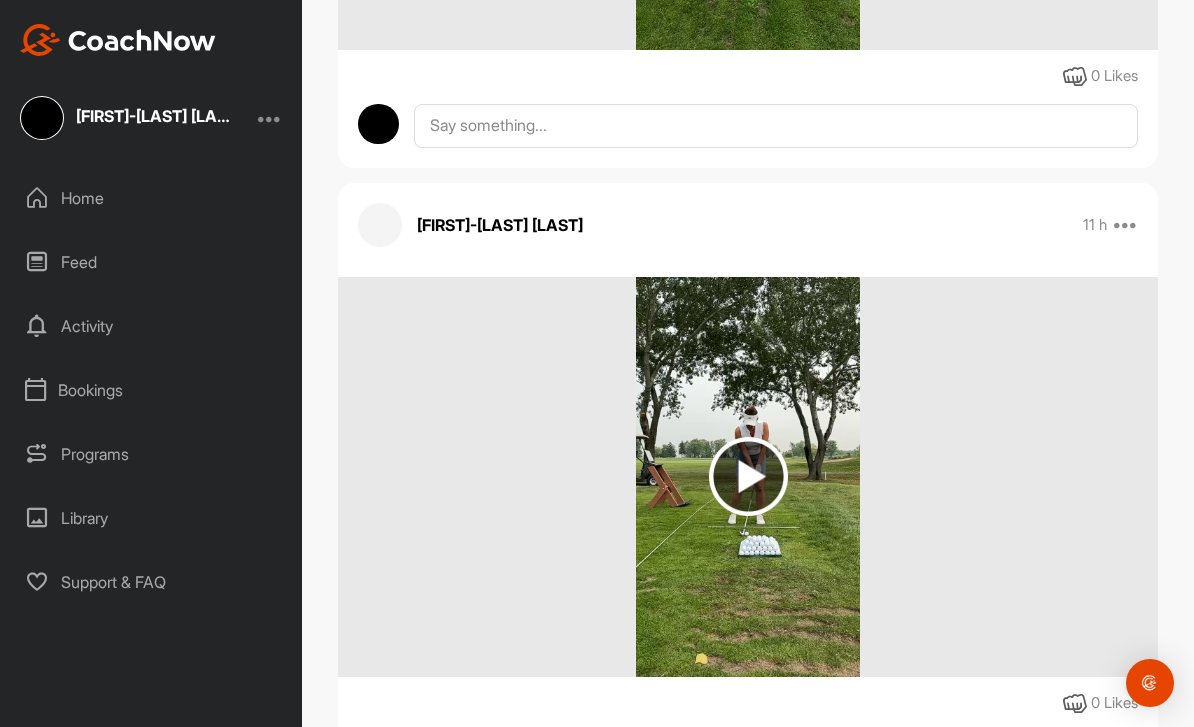 click on "Library" at bounding box center [152, 518] 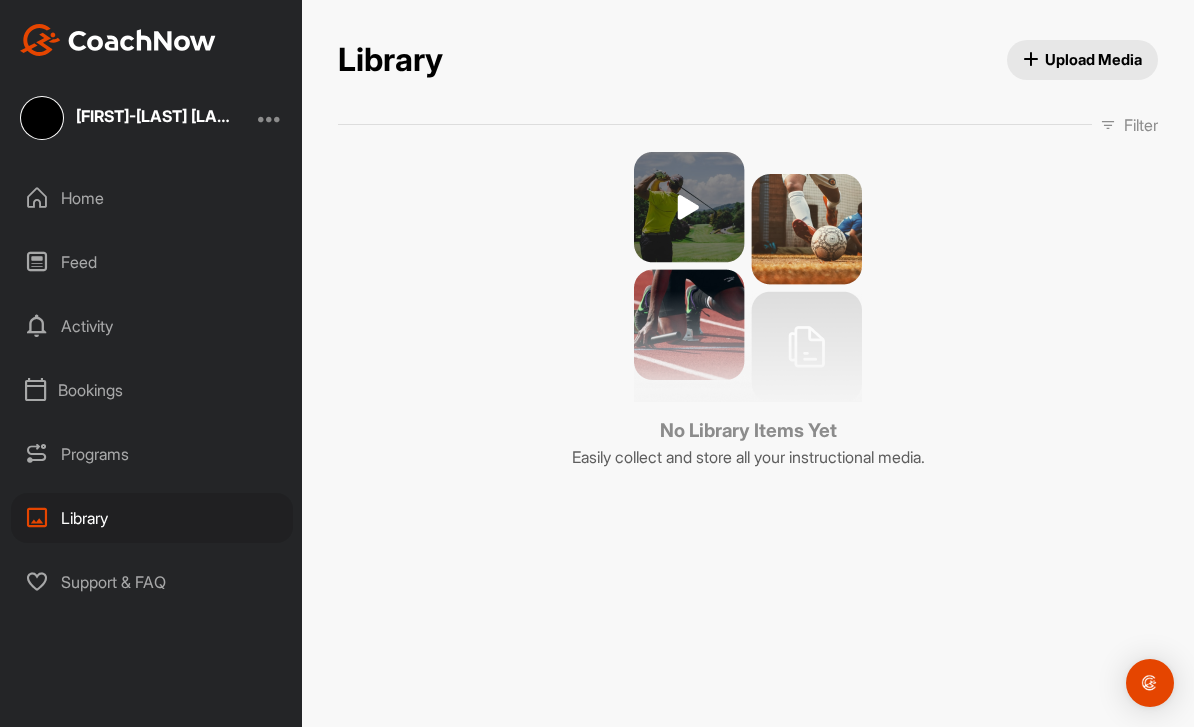 click on "Programs" at bounding box center [152, 454] 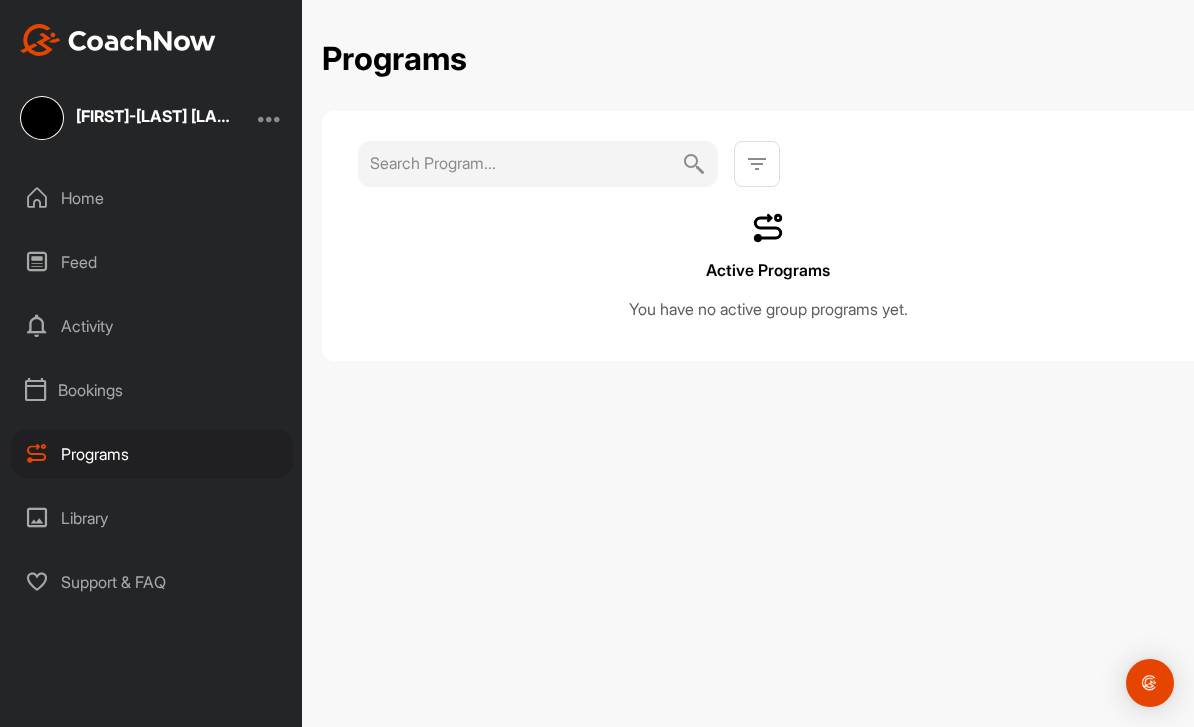 click on "Bookings" at bounding box center [152, 390] 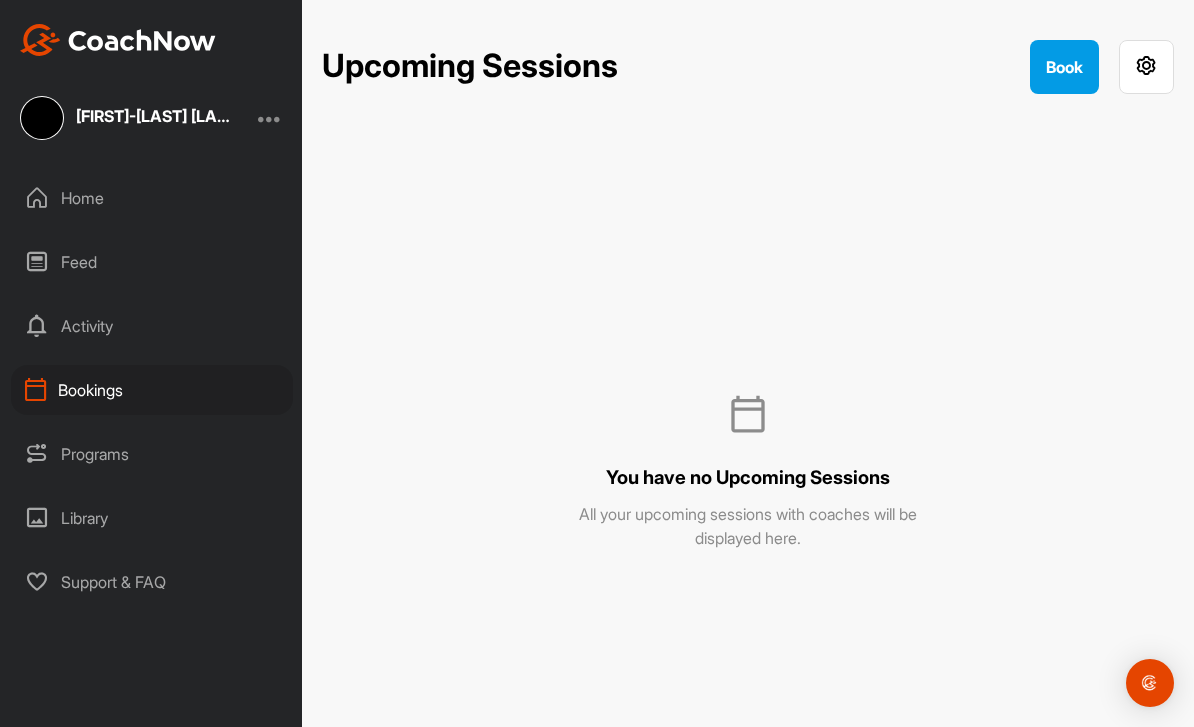 click on "Activity" at bounding box center (152, 326) 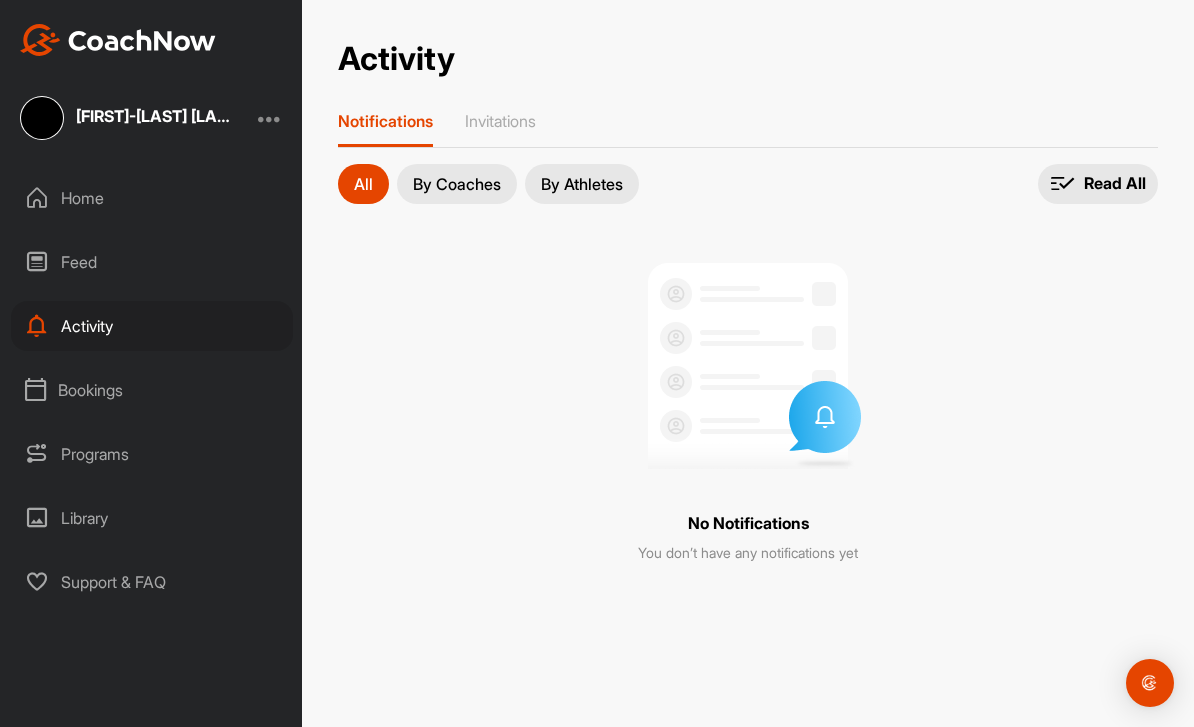 click on "Feed" at bounding box center (152, 262) 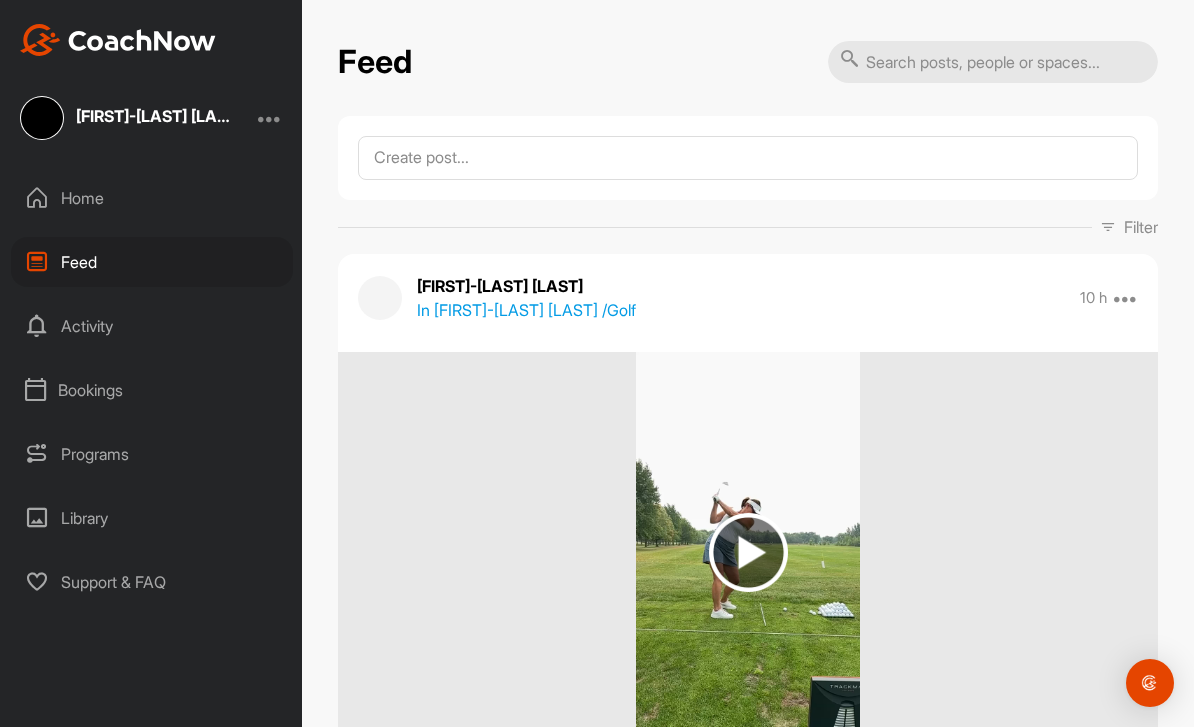 click at bounding box center (748, 552) 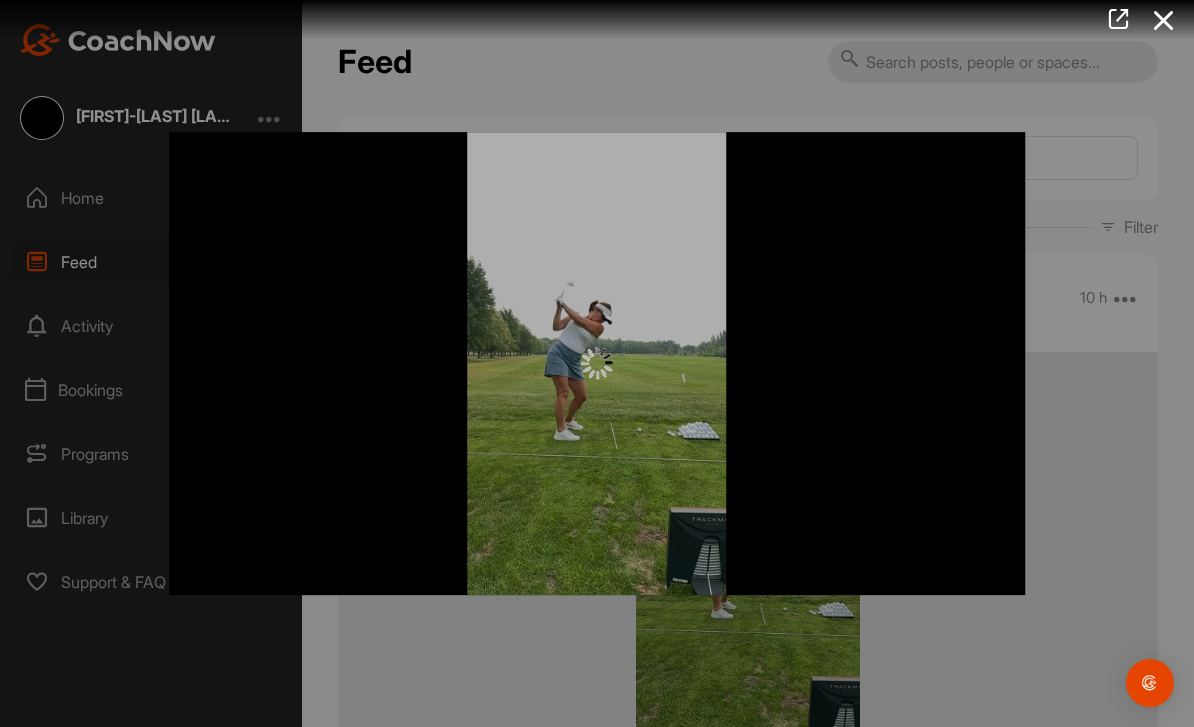 scroll, scrollTop: 65, scrollLeft: 0, axis: vertical 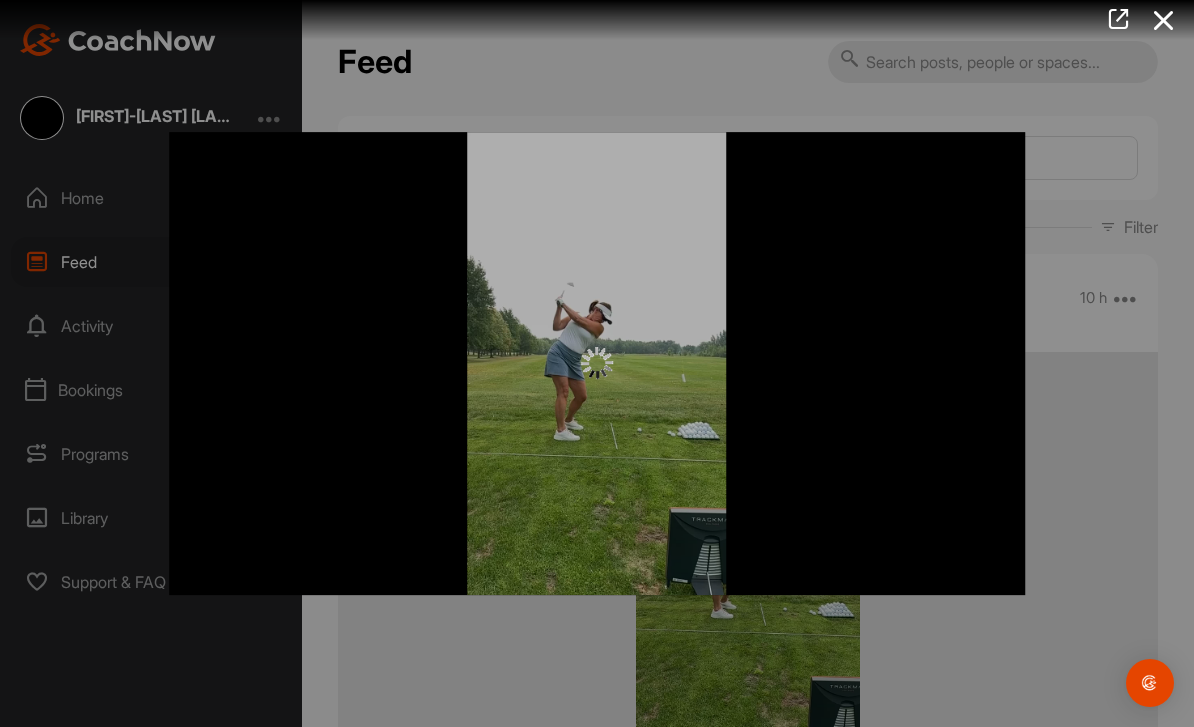 click at bounding box center (597, 363) 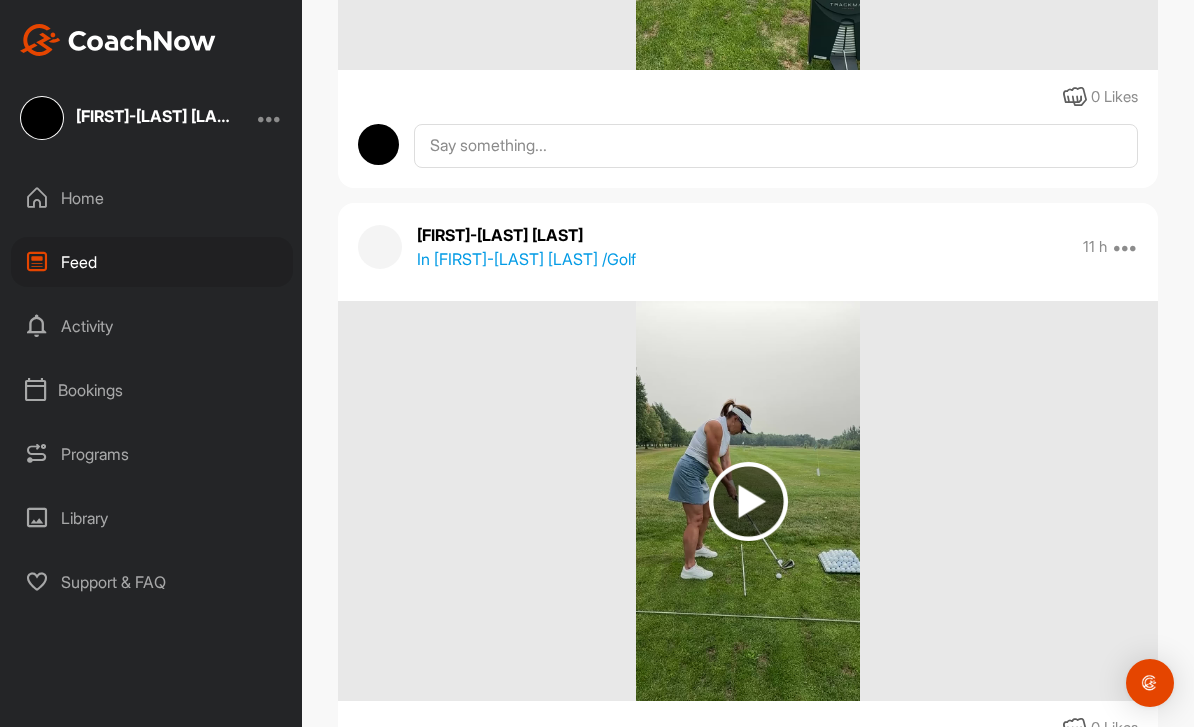 scroll, scrollTop: 756, scrollLeft: 0, axis: vertical 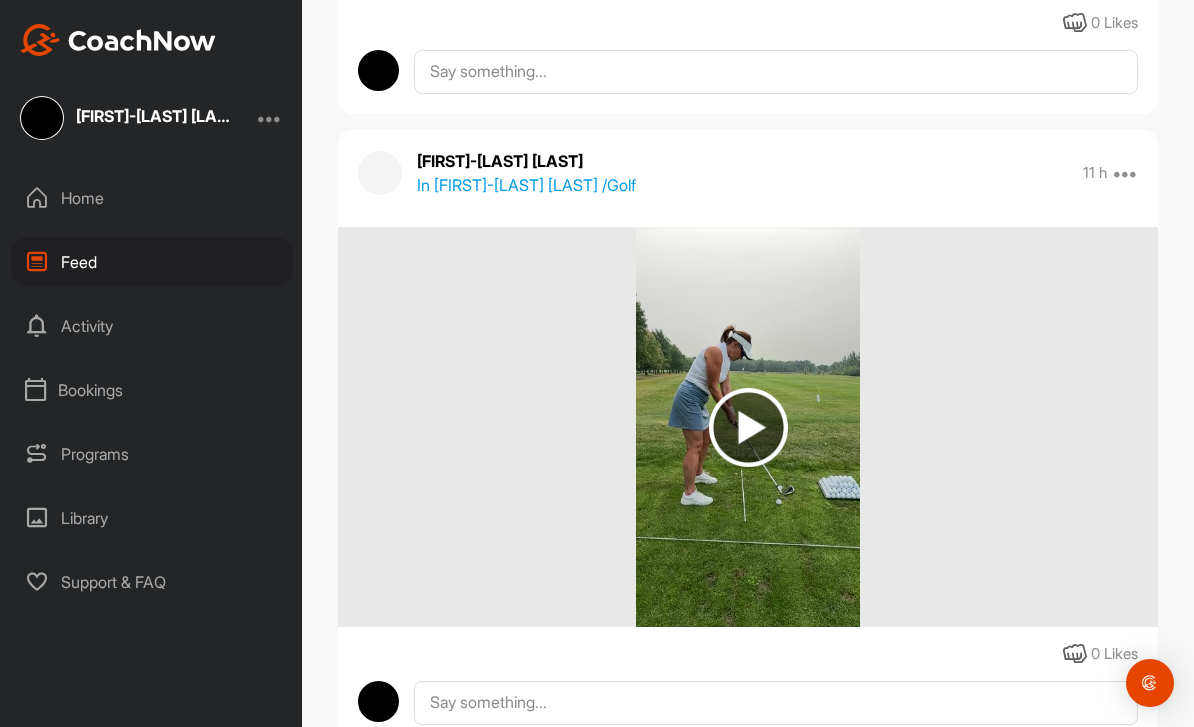 click at bounding box center (748, 427) 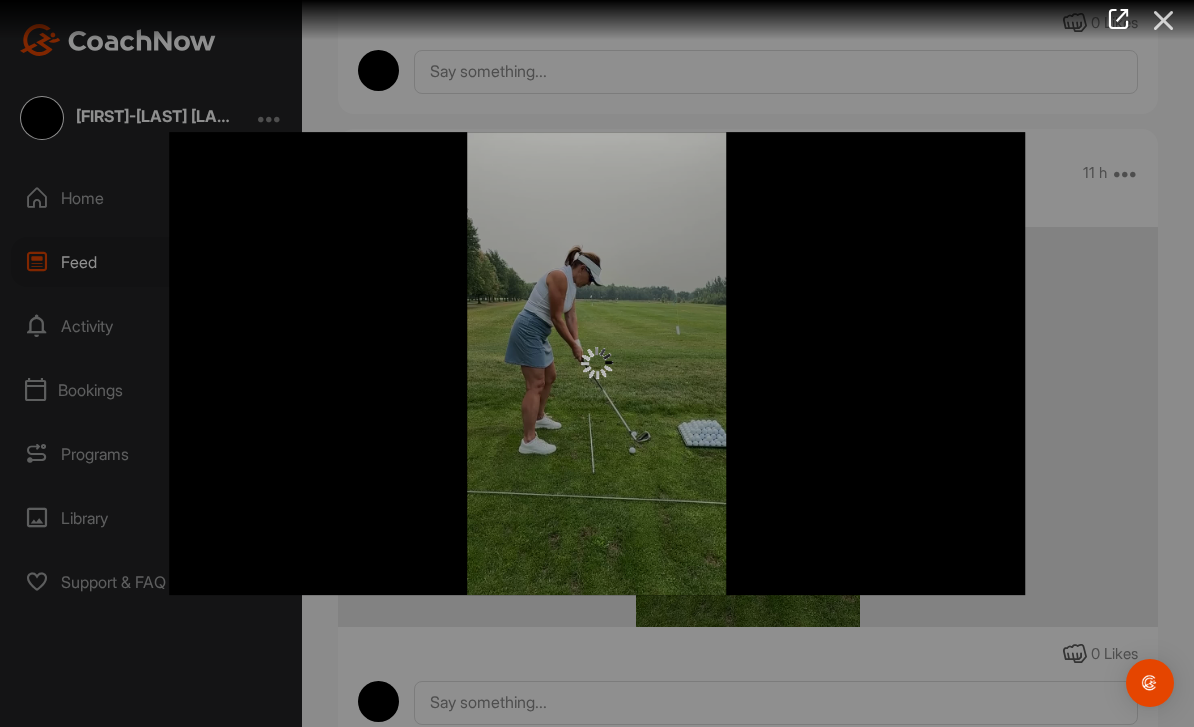 click at bounding box center [1164, 20] 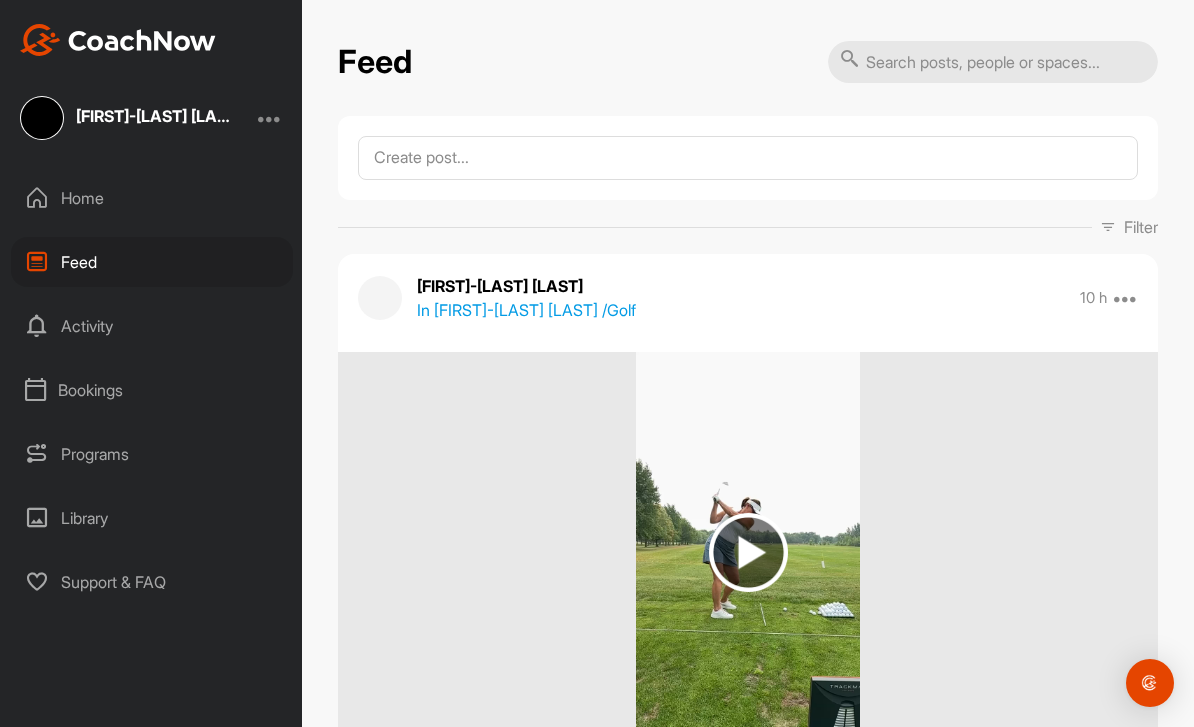 scroll, scrollTop: 0, scrollLeft: 0, axis: both 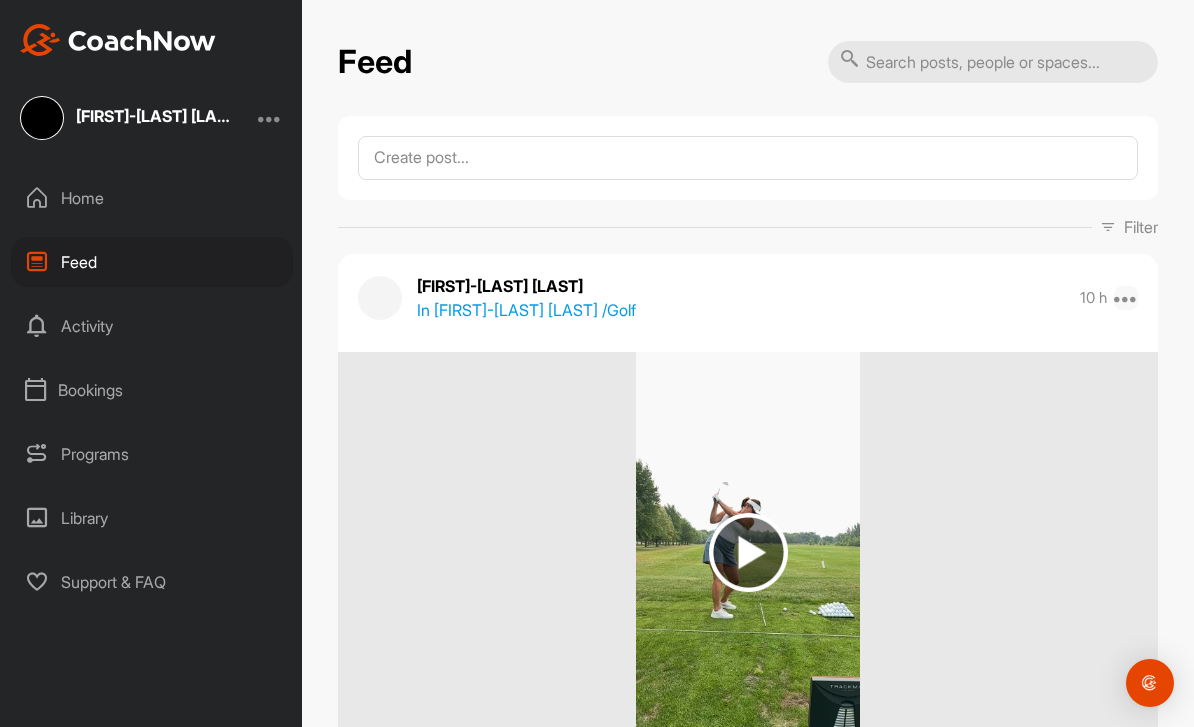 click at bounding box center (1126, 298) 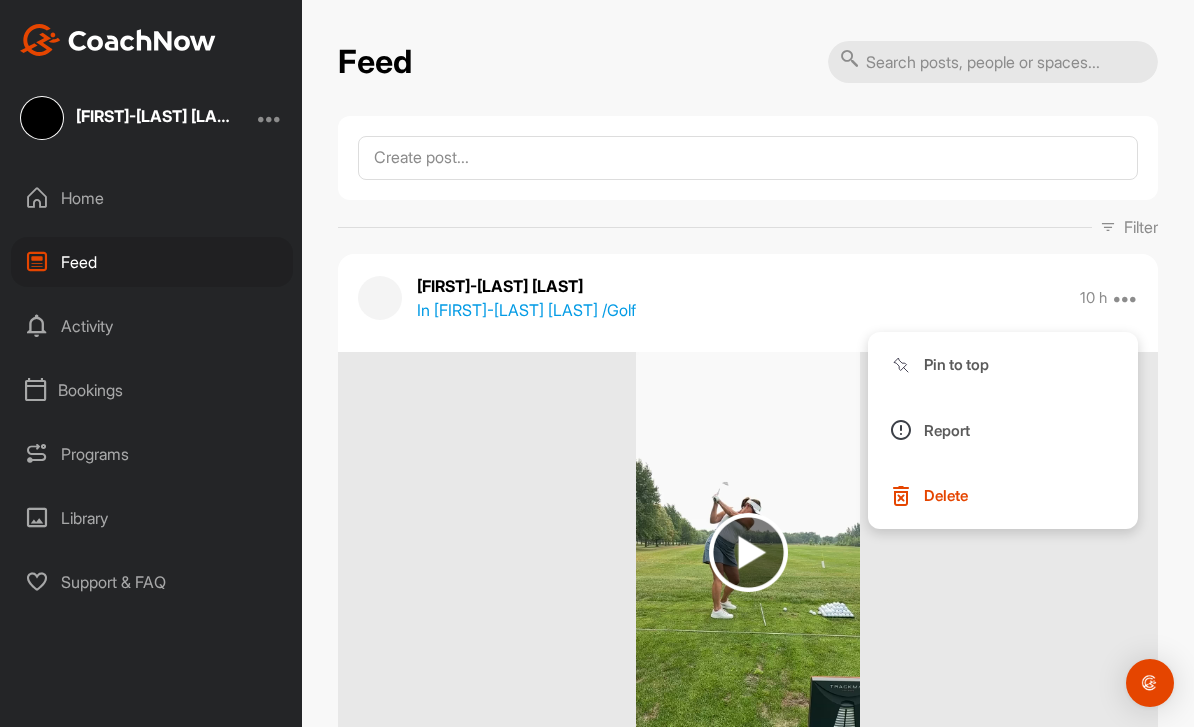 click at bounding box center (748, 552) 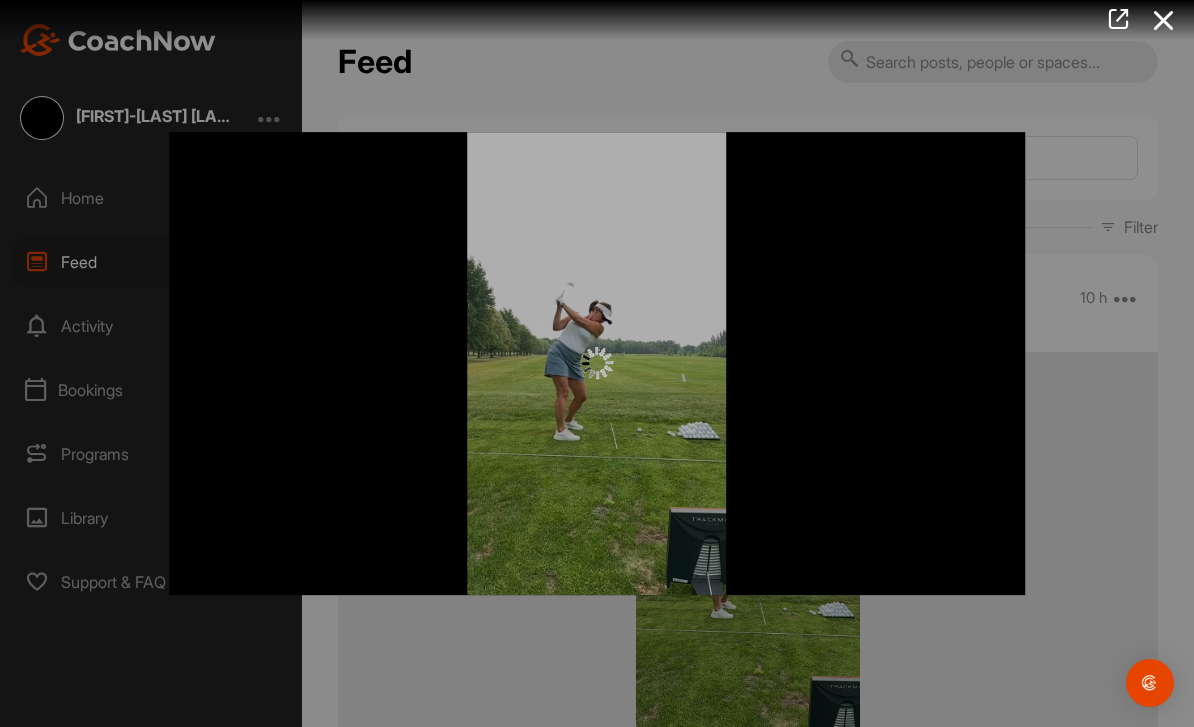 click at bounding box center [597, 364] 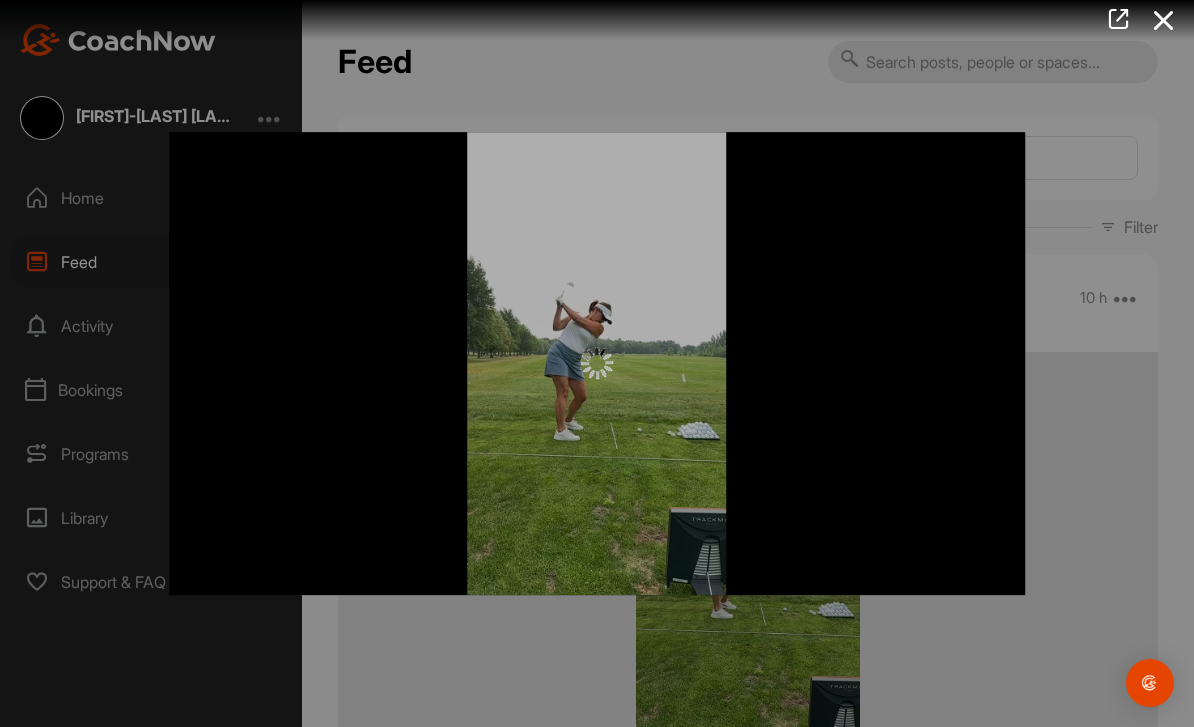 click at bounding box center (597, 363) 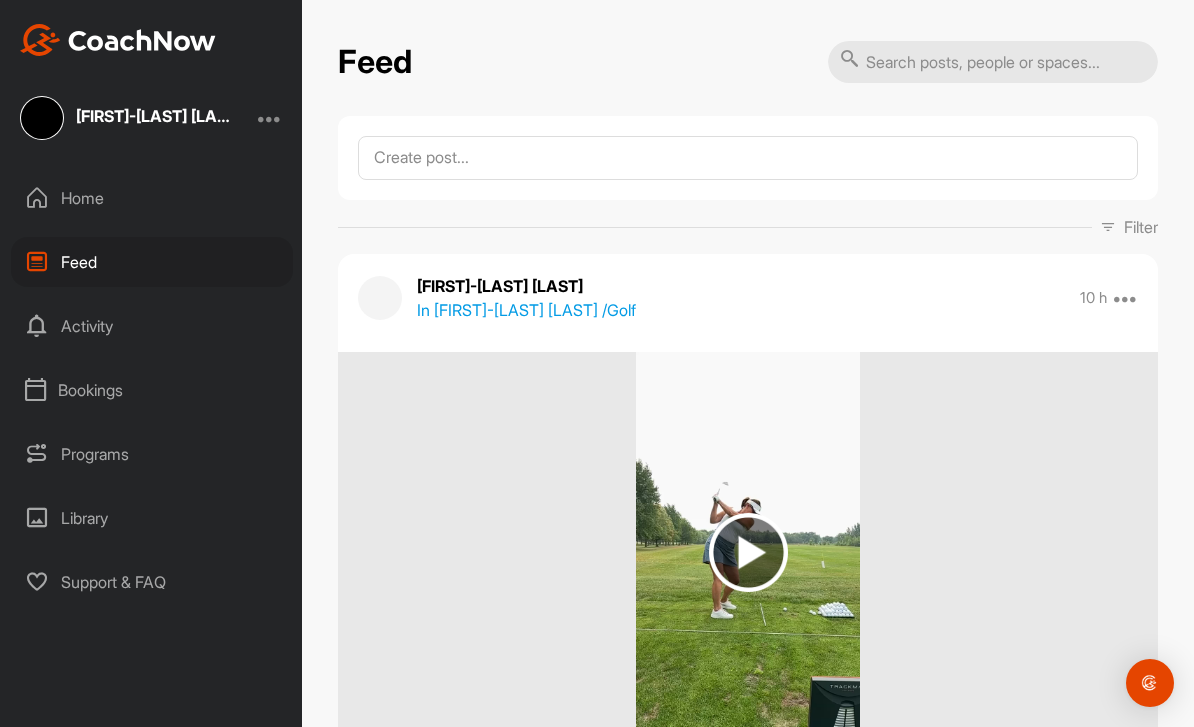 click at bounding box center [748, 552] 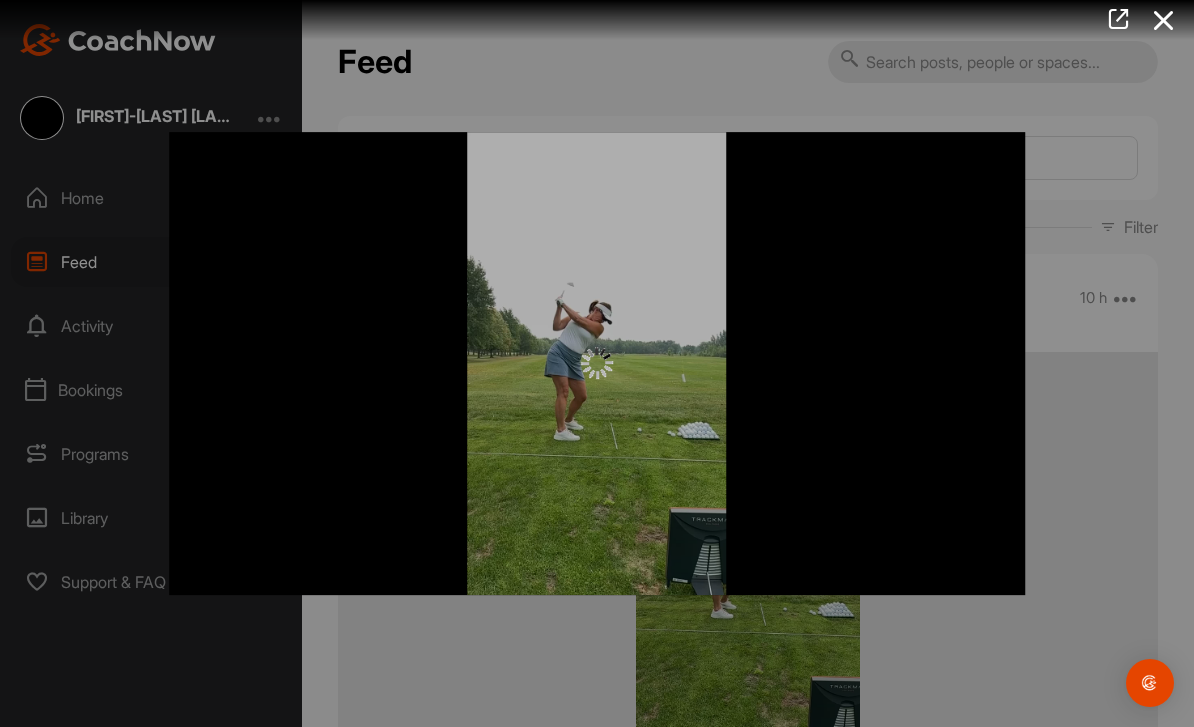 click at bounding box center [597, 363] 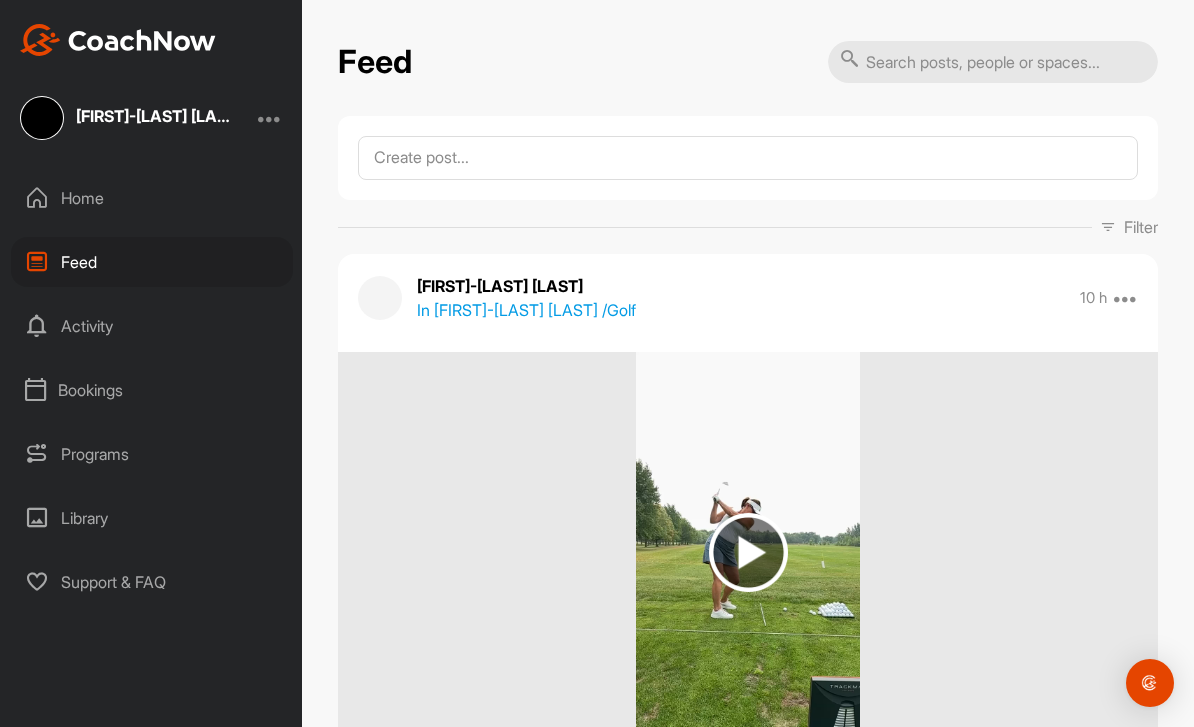 click on "Home" at bounding box center [152, 198] 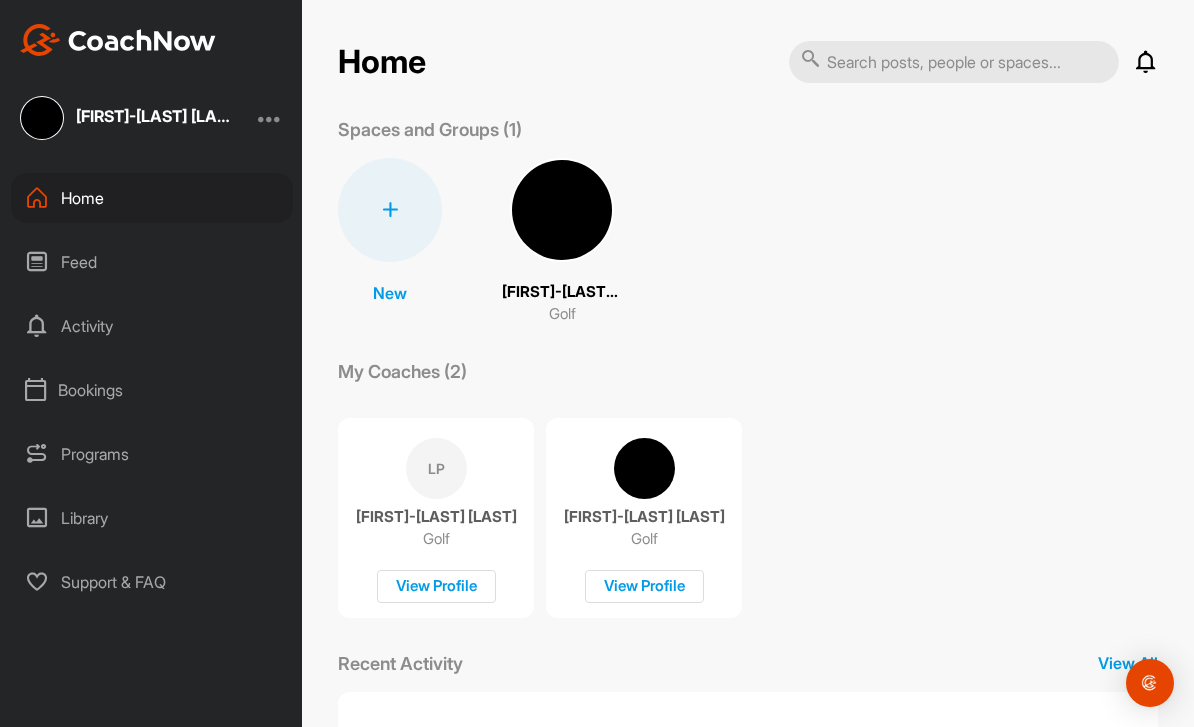 click on "Home" at bounding box center (152, 198) 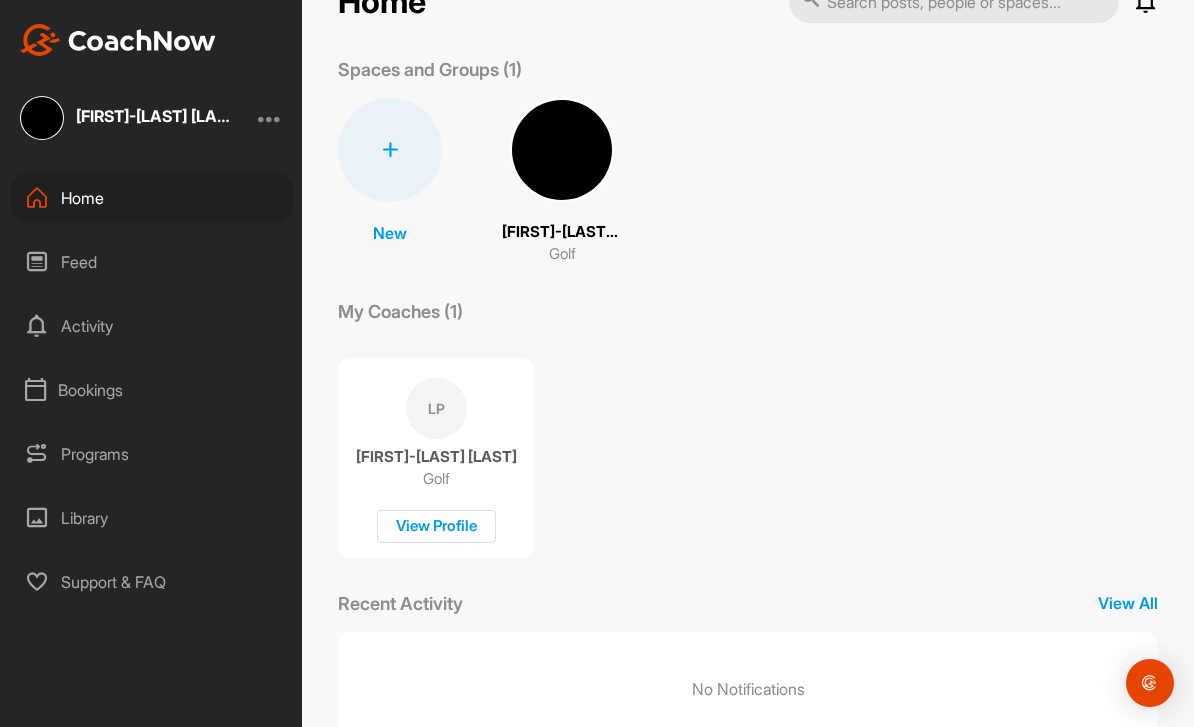 scroll, scrollTop: 59, scrollLeft: 0, axis: vertical 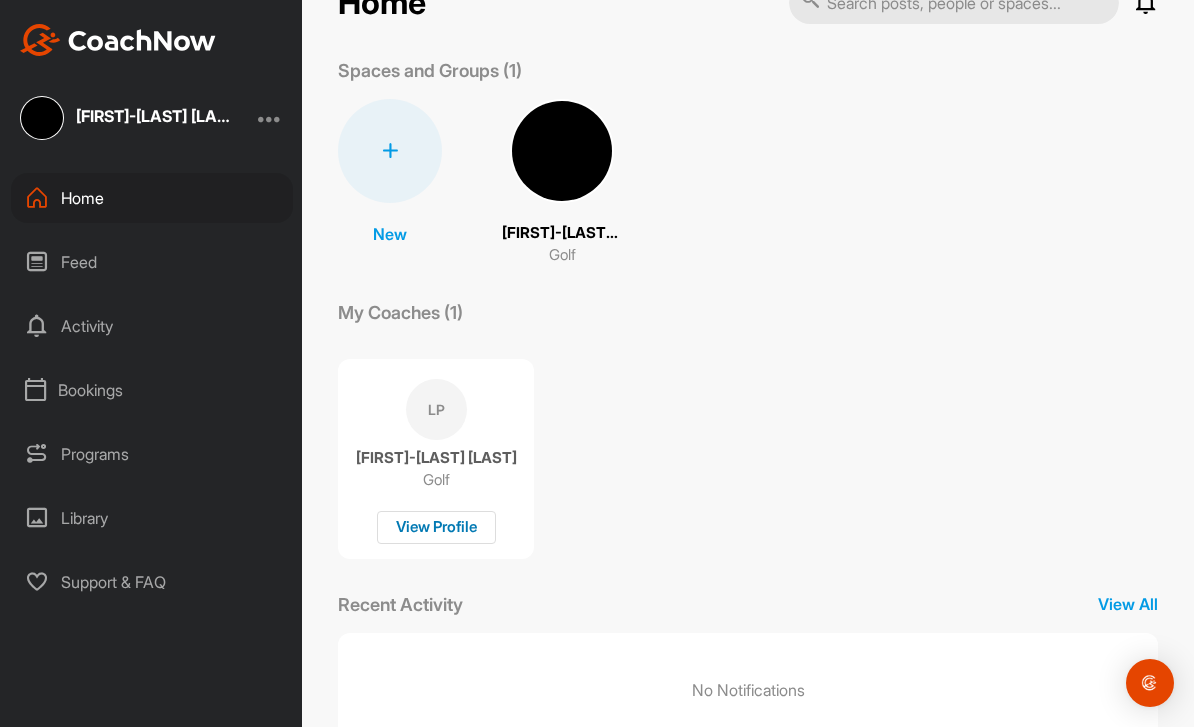 click on "View Profile" at bounding box center (436, 527) 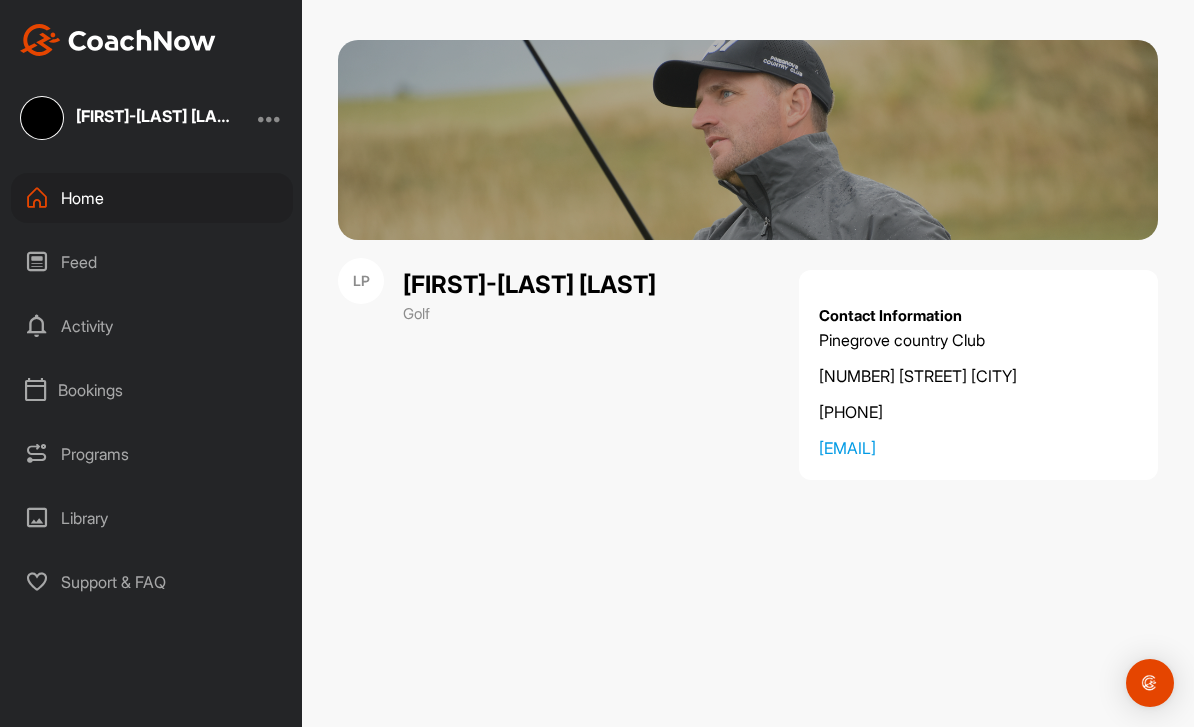 click on "Activity" at bounding box center (152, 326) 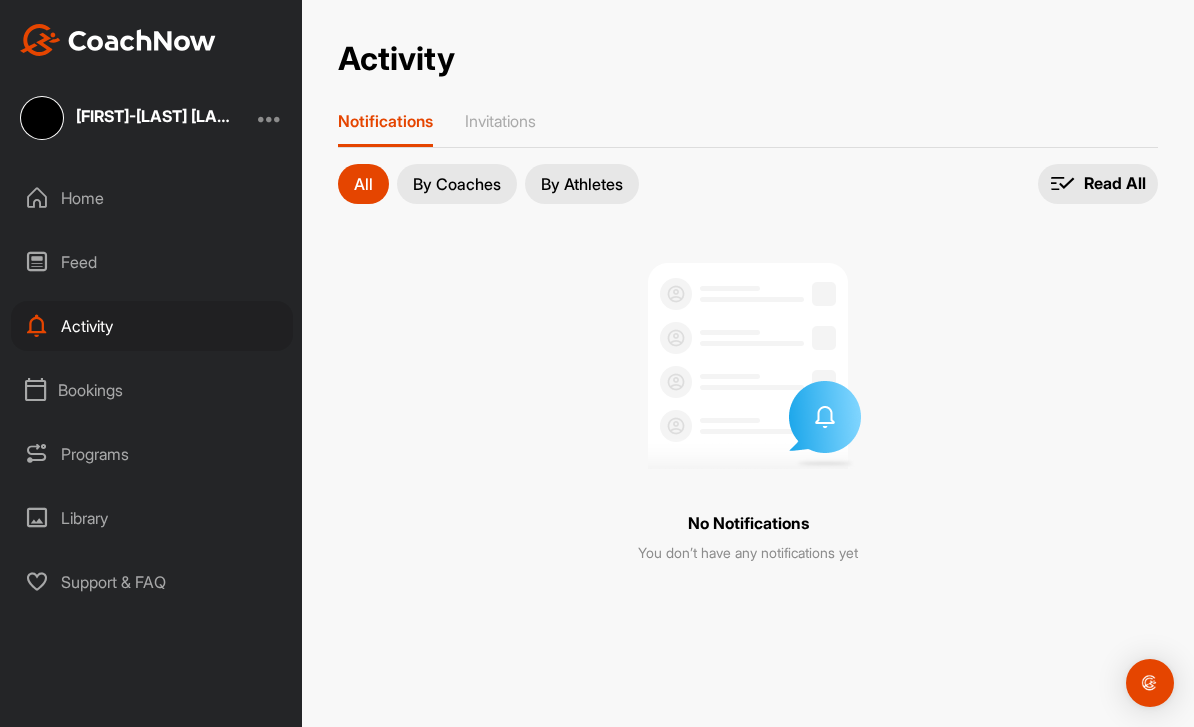 click on "Feed" at bounding box center (152, 262) 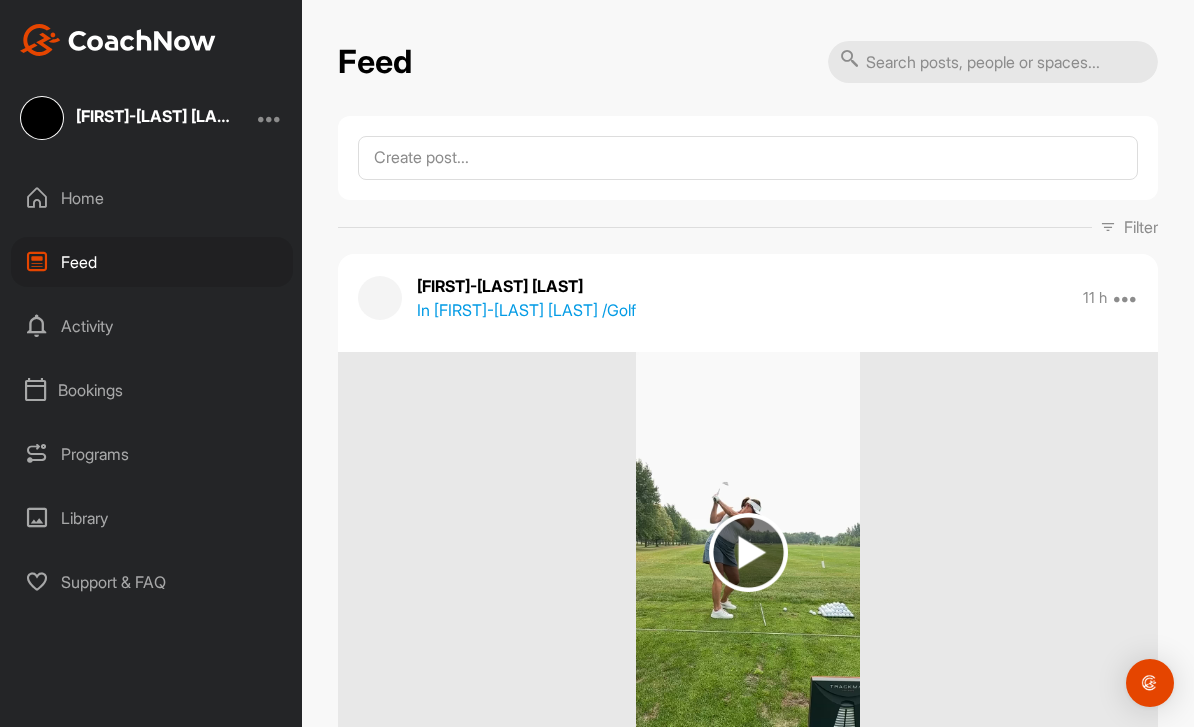 click at bounding box center [748, 552] 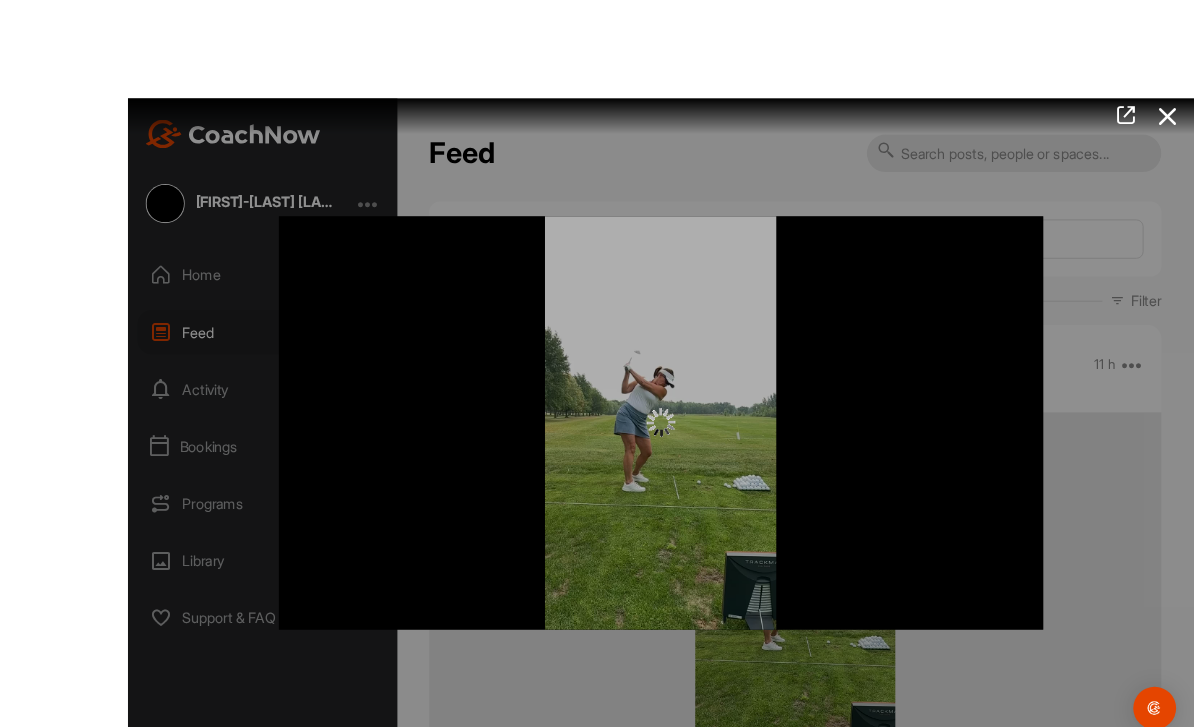 scroll, scrollTop: 24, scrollLeft: 0, axis: vertical 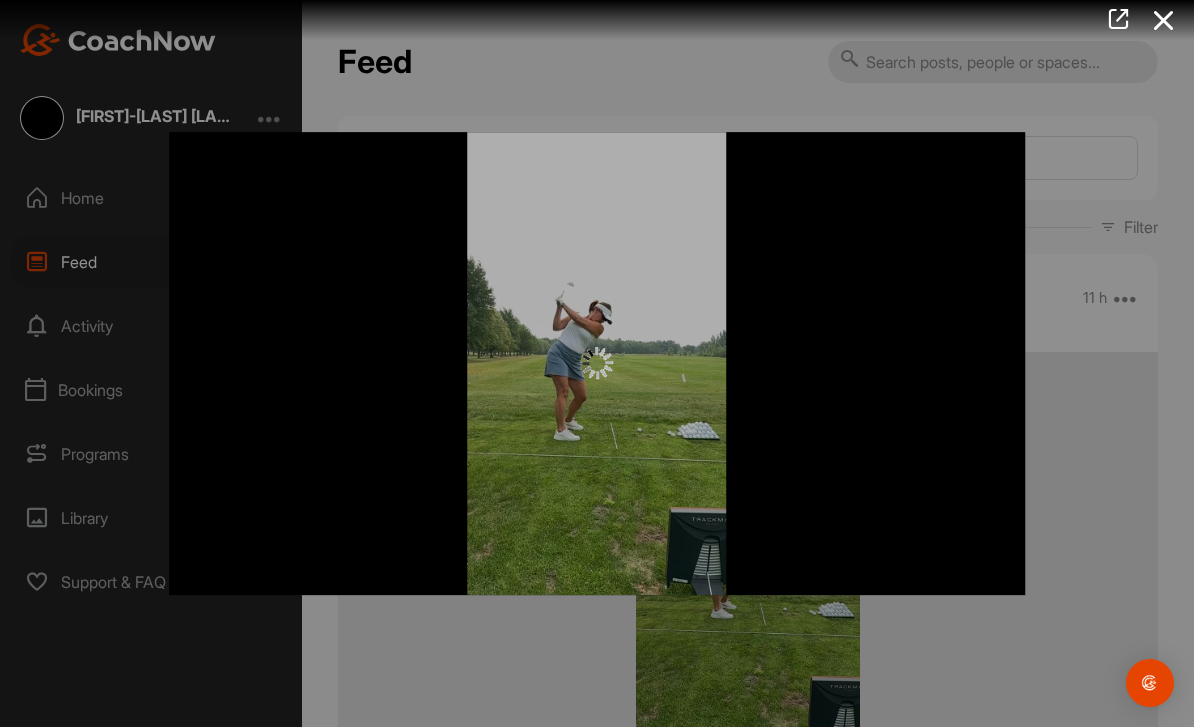 click at bounding box center [597, 363] 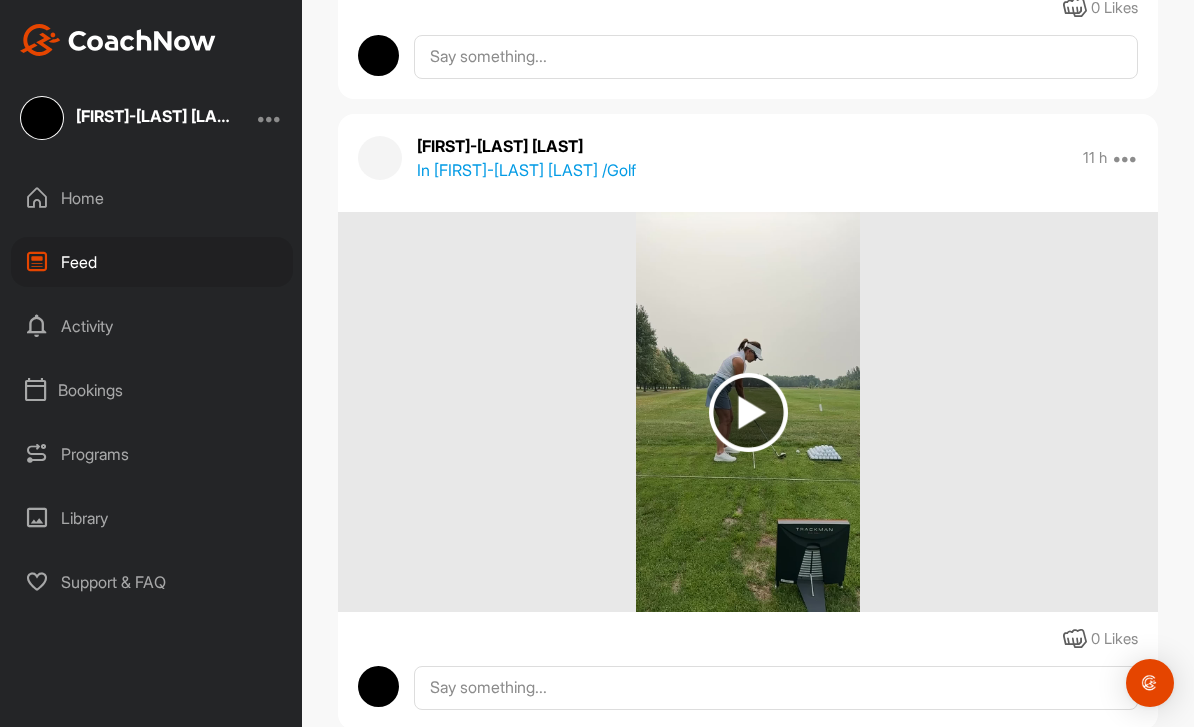 scroll, scrollTop: 2032, scrollLeft: 0, axis: vertical 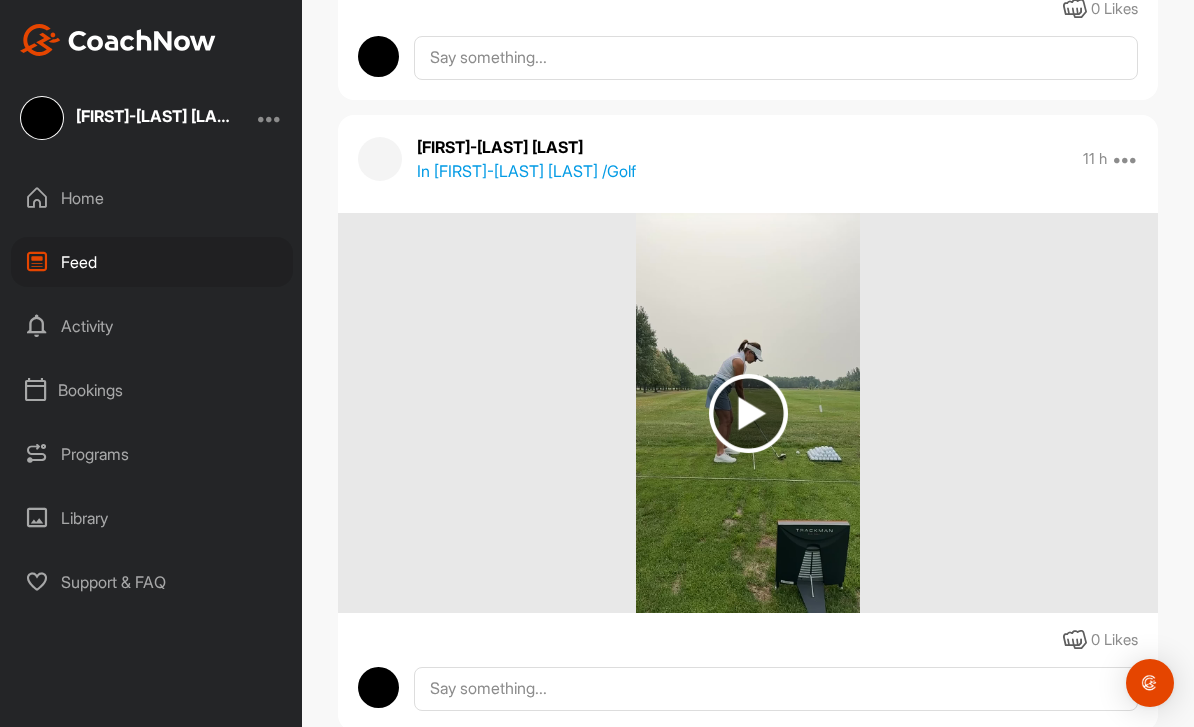 click at bounding box center (748, 413) 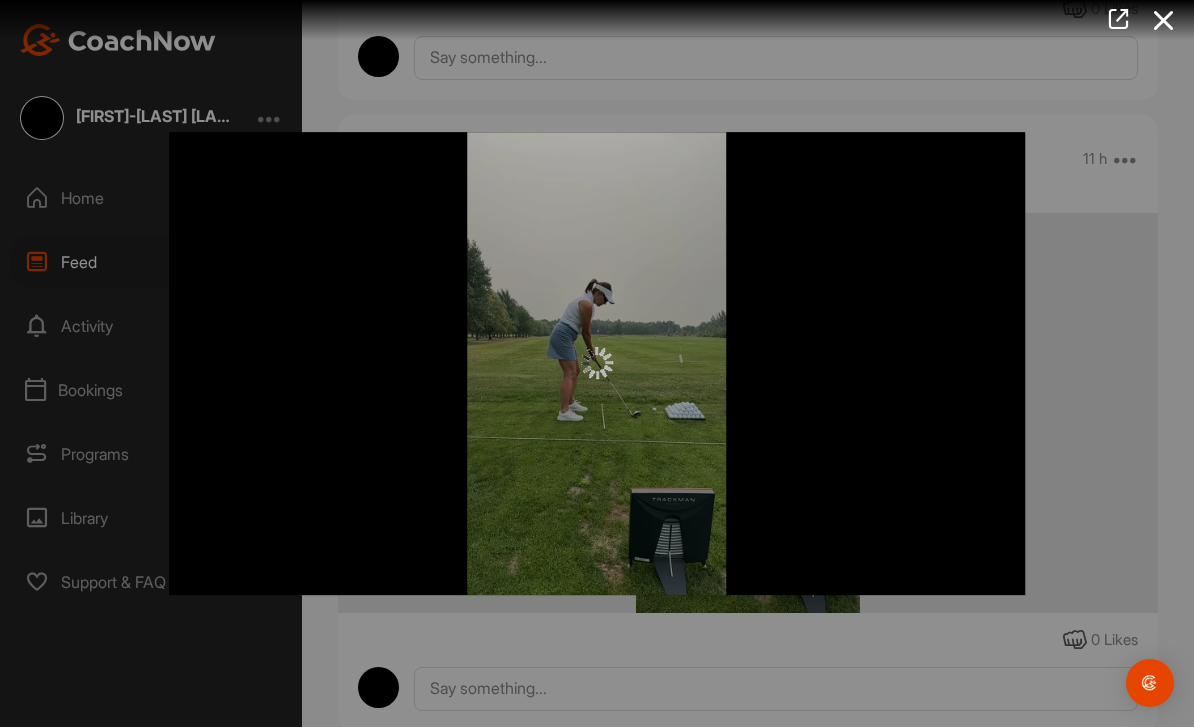 click at bounding box center [597, 363] 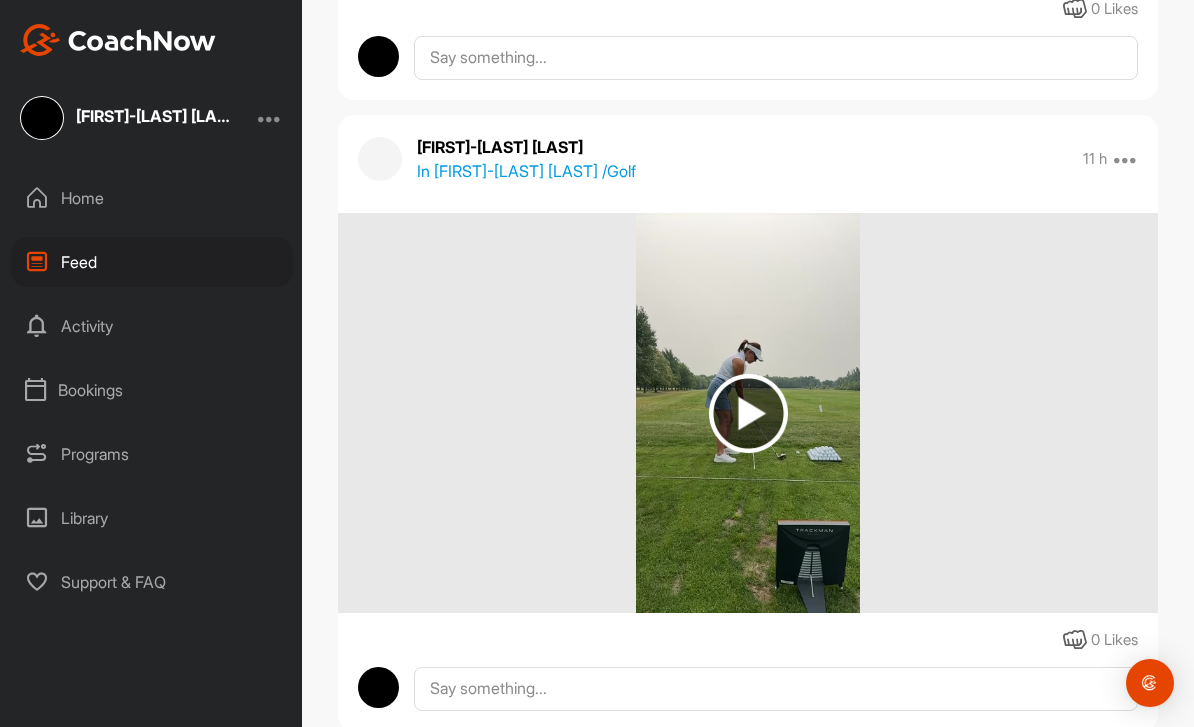 scroll, scrollTop: 0, scrollLeft: 0, axis: both 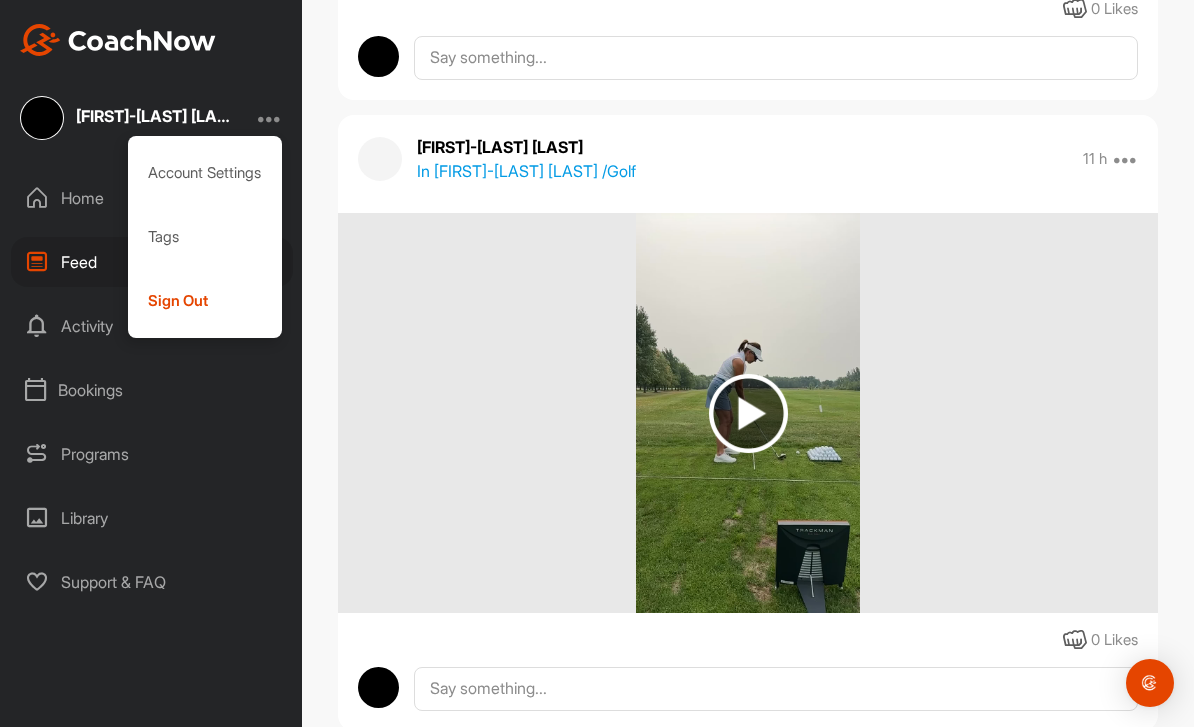 click on "Home" at bounding box center (152, 198) 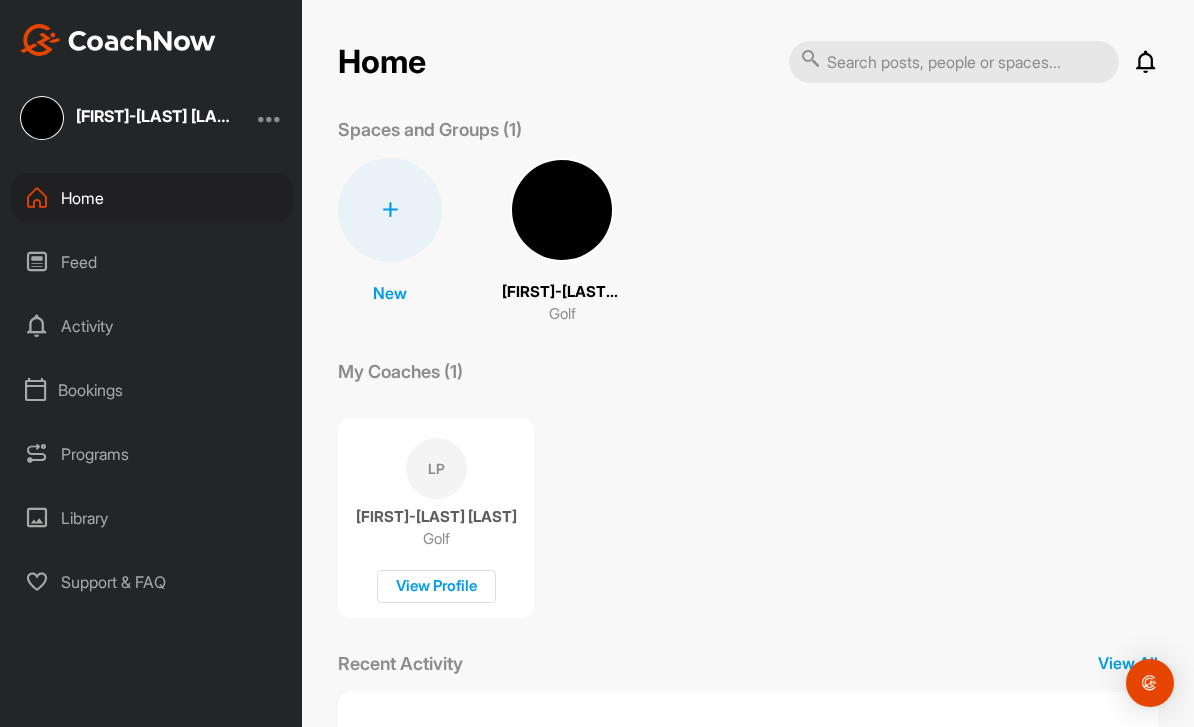 click at bounding box center [562, 210] 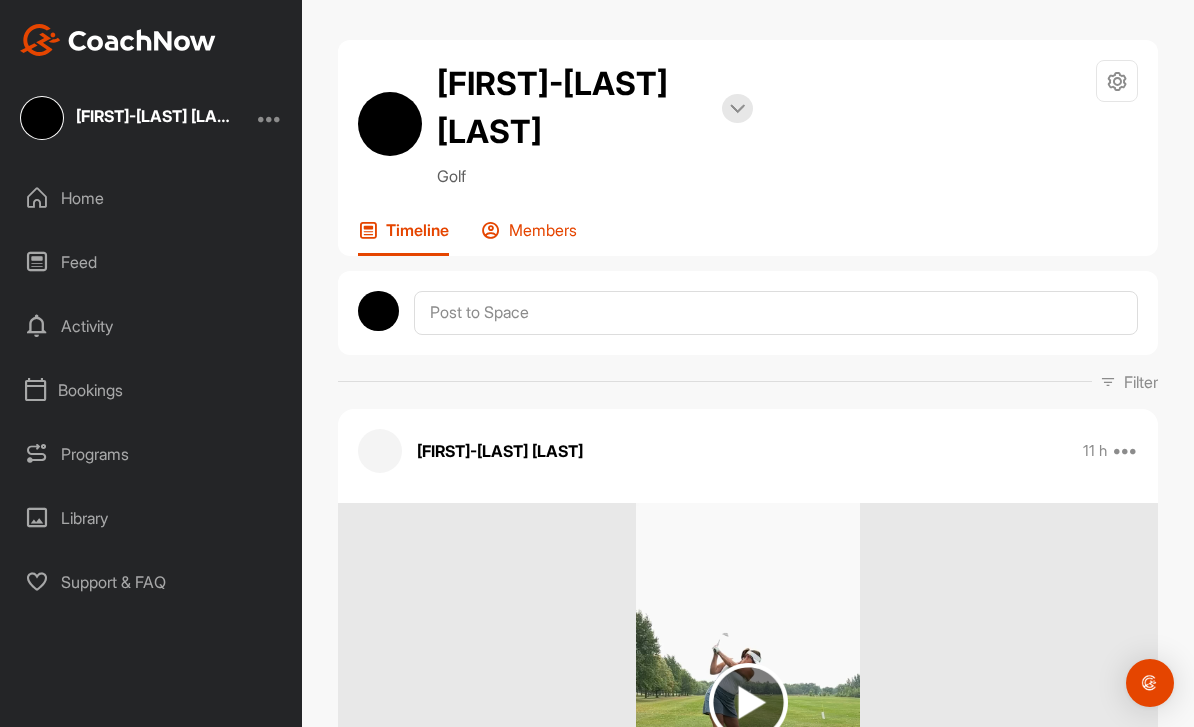 click on "Members" at bounding box center (543, 230) 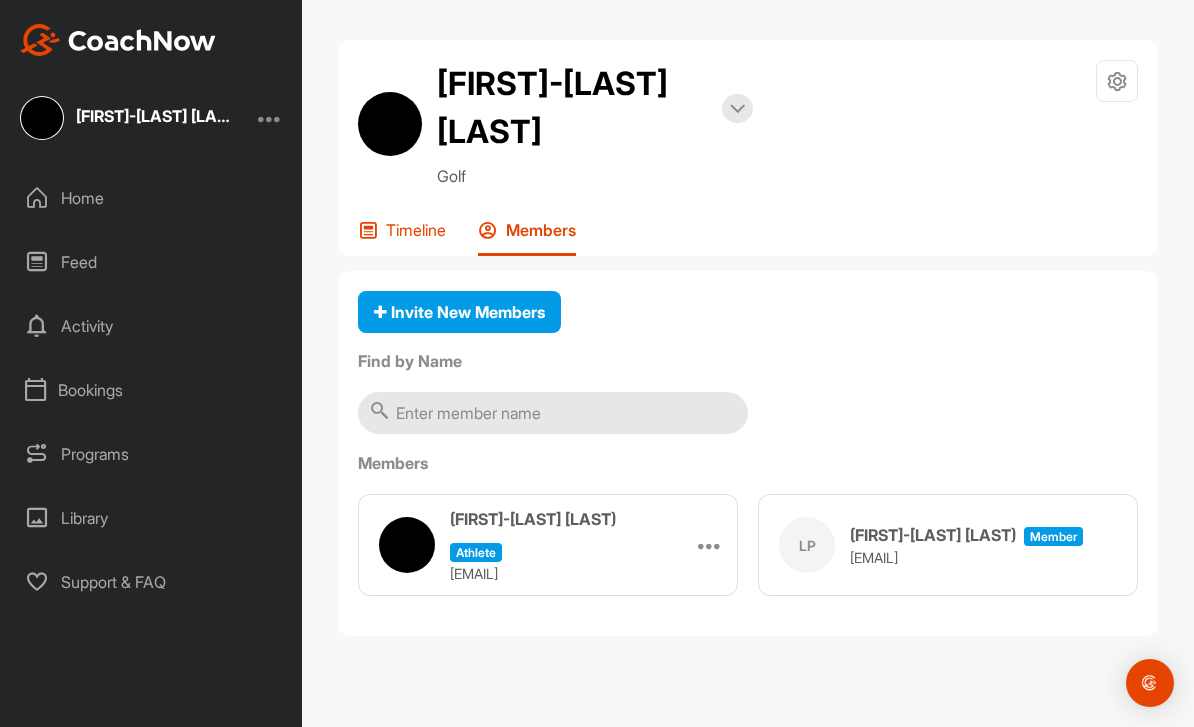 click on "Timeline" at bounding box center [402, 238] 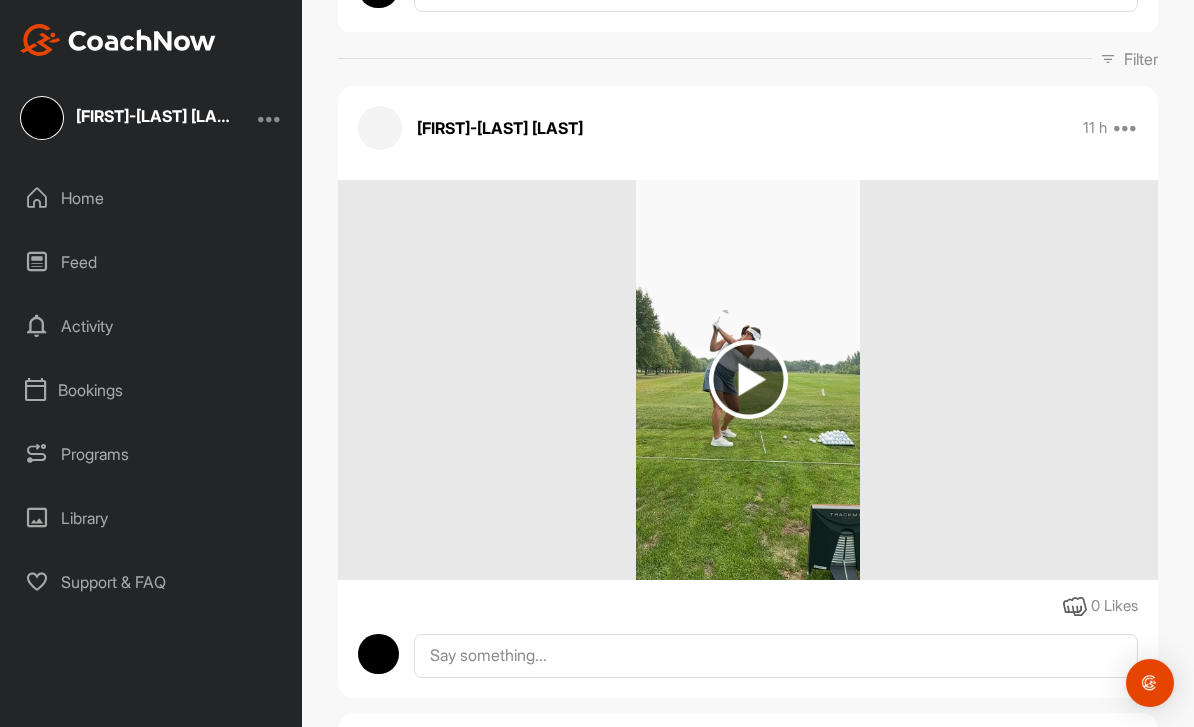 scroll, scrollTop: 367, scrollLeft: 0, axis: vertical 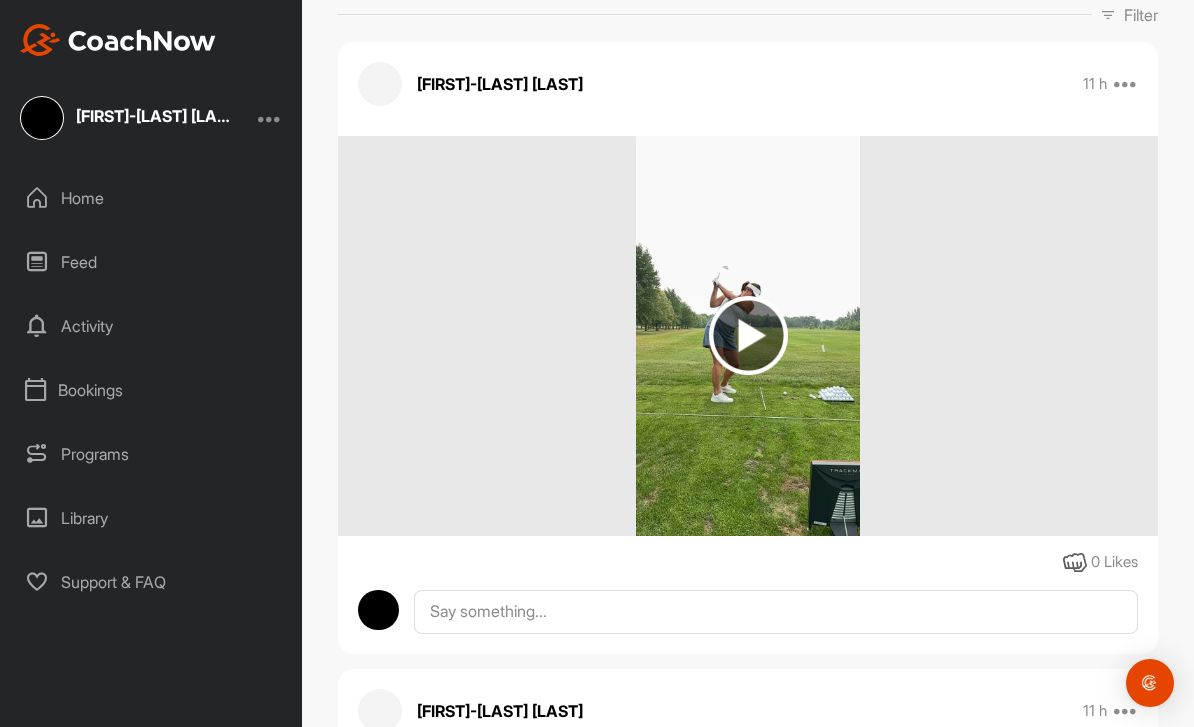 click at bounding box center (748, 335) 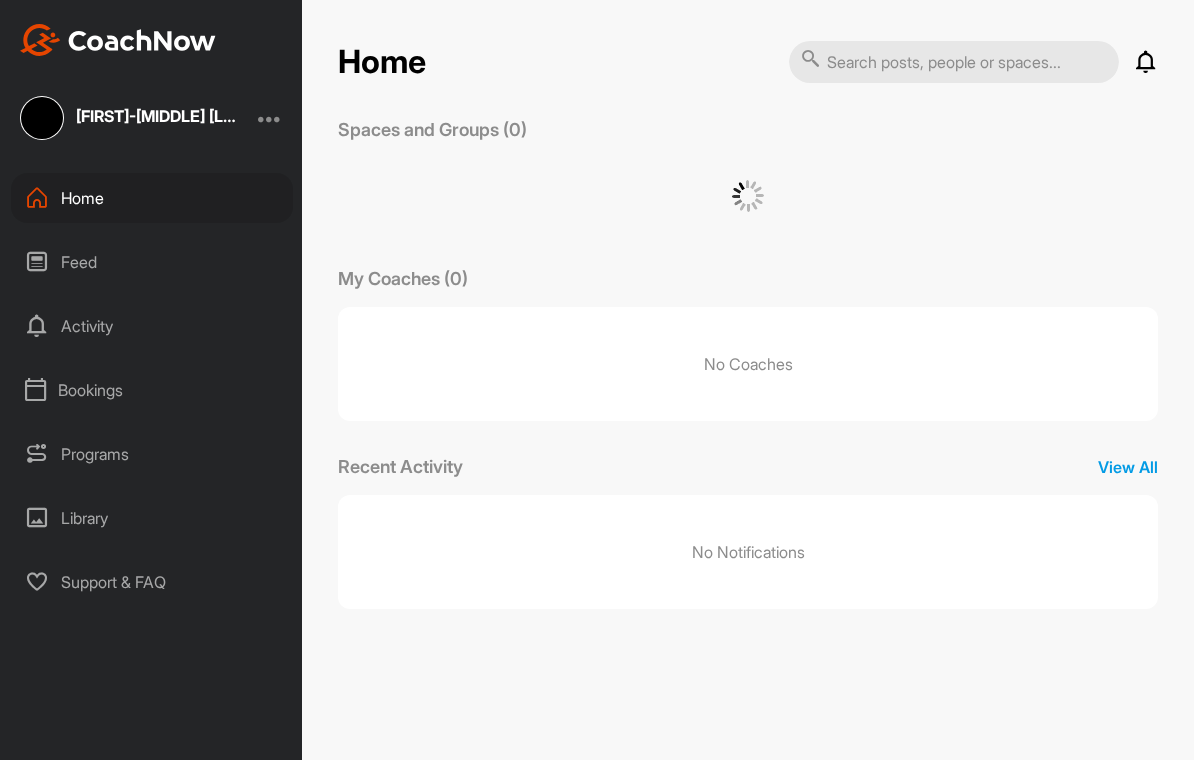 scroll, scrollTop: 0, scrollLeft: 0, axis: both 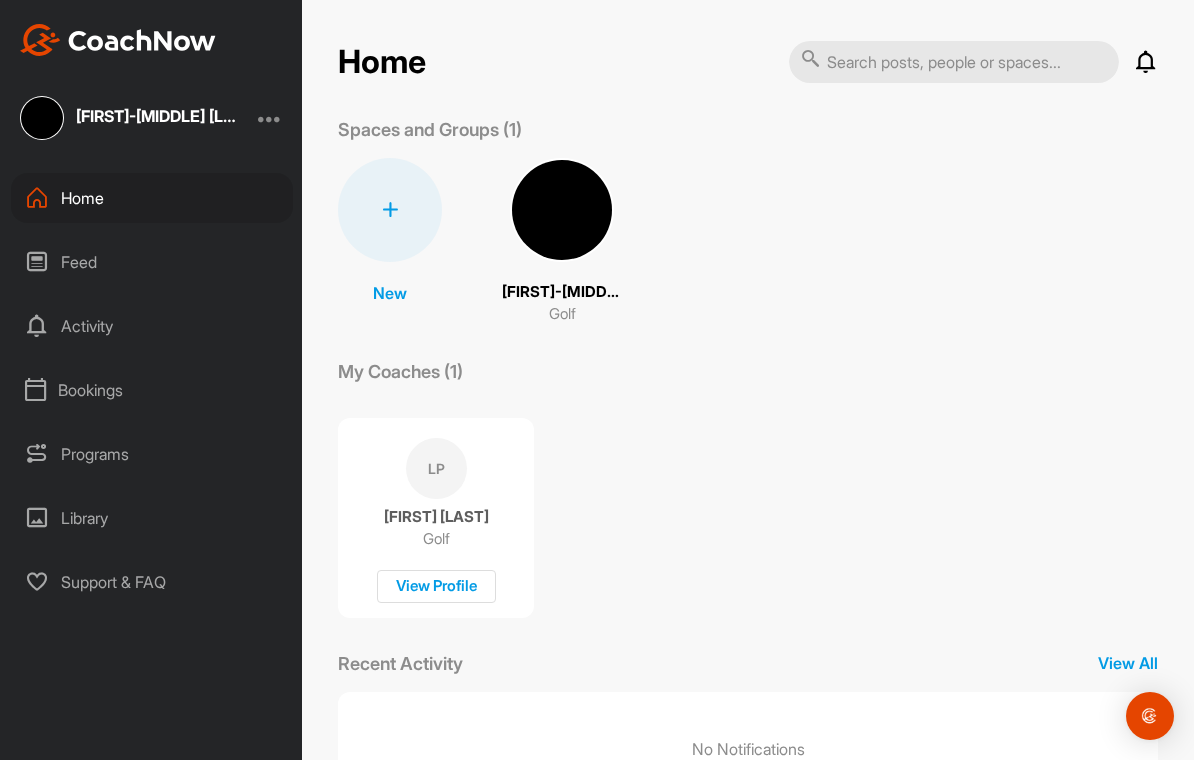 click at bounding box center [562, 210] 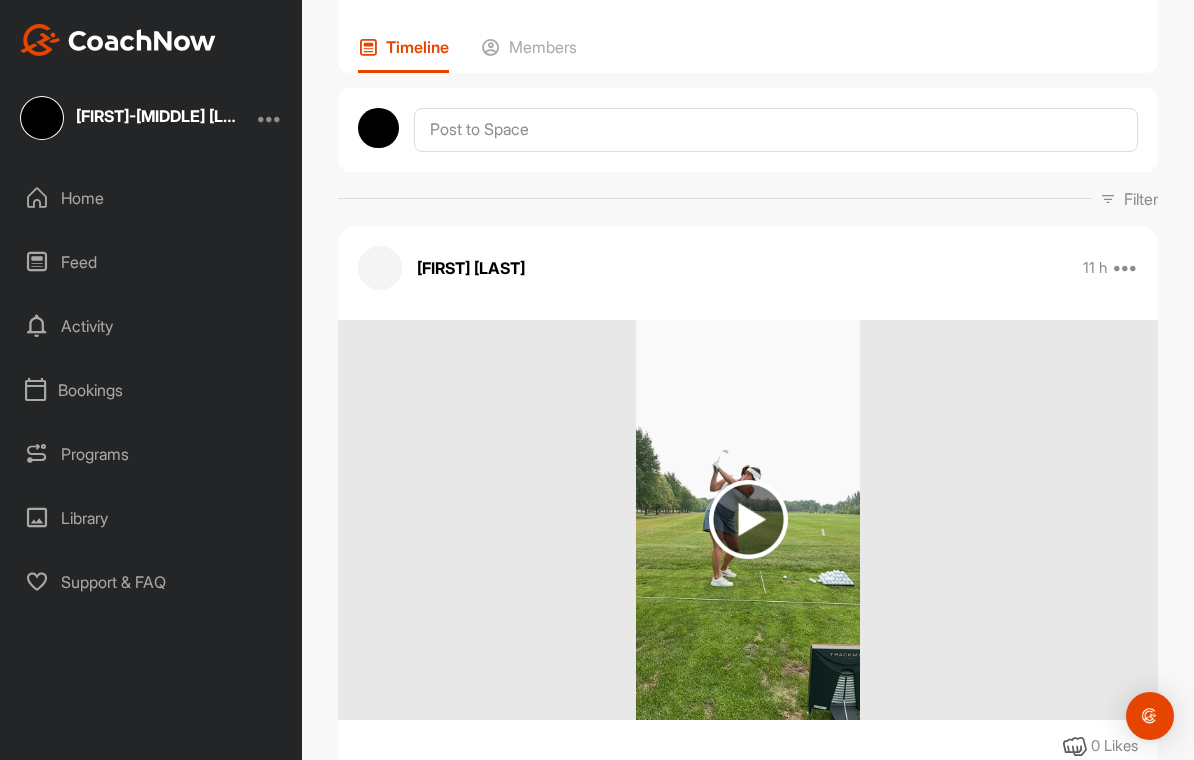 scroll, scrollTop: 185, scrollLeft: 0, axis: vertical 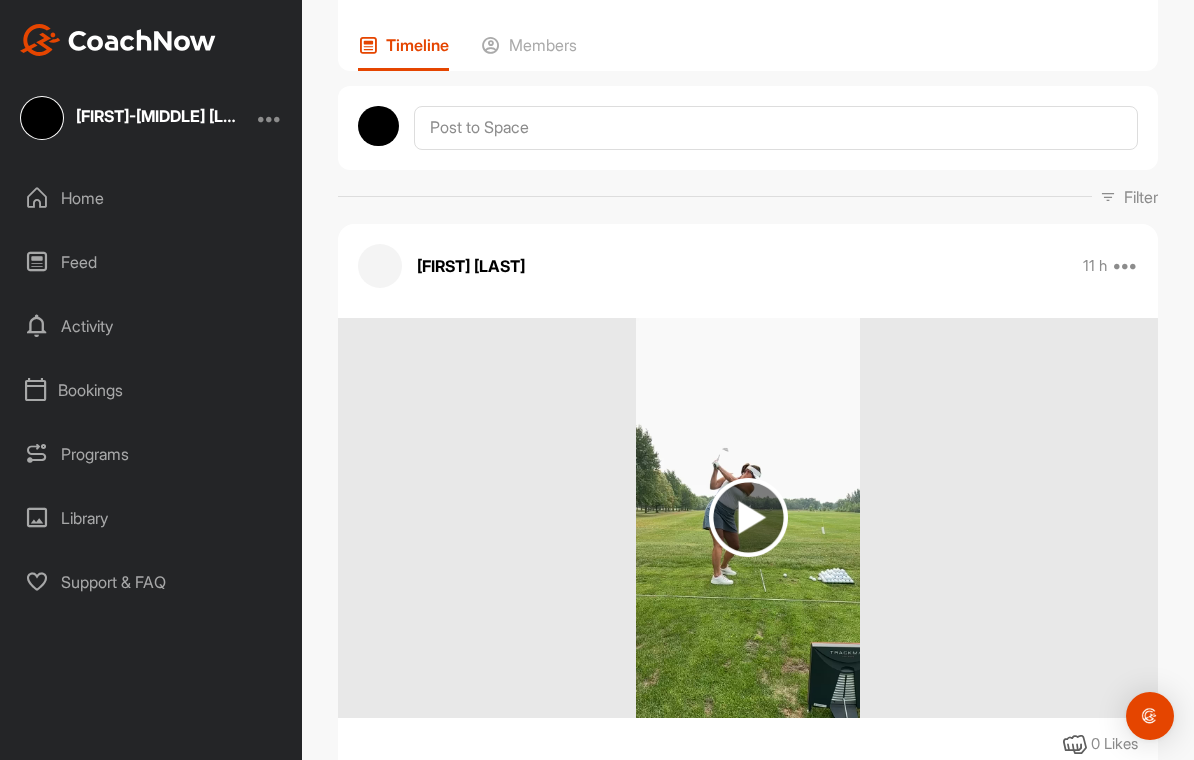 click at bounding box center [748, 517] 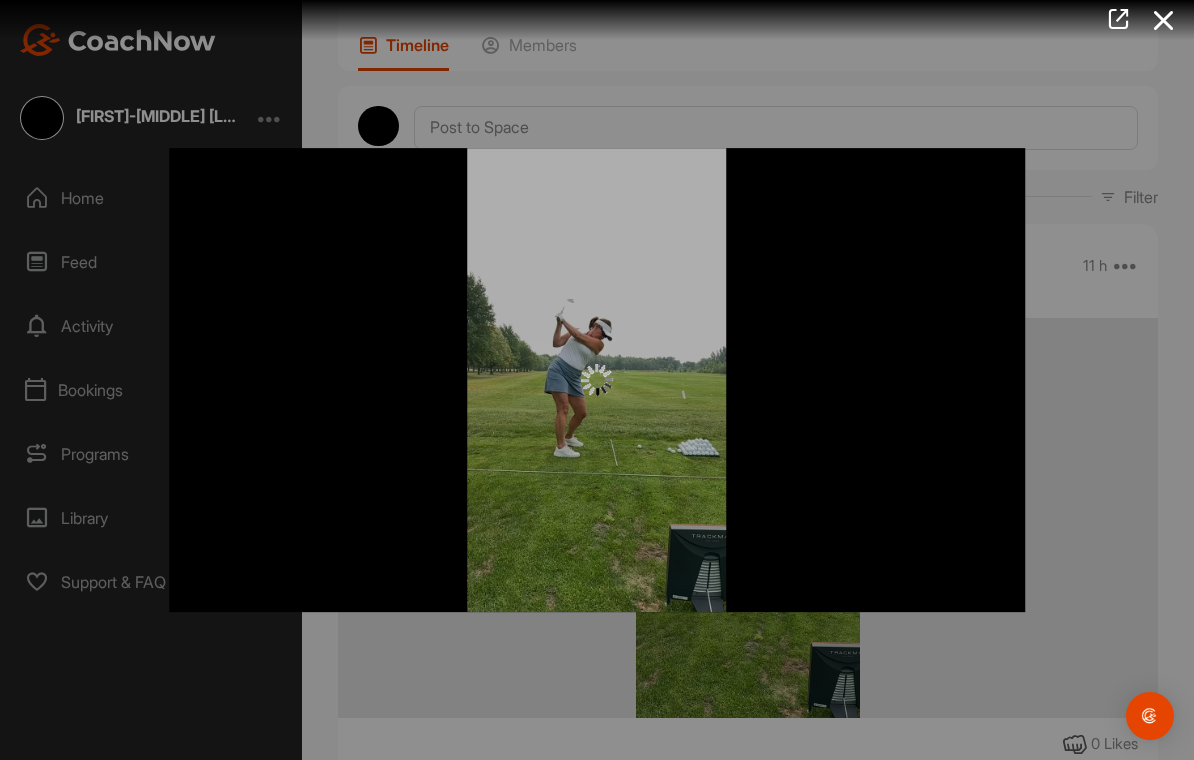 click at bounding box center (597, 380) 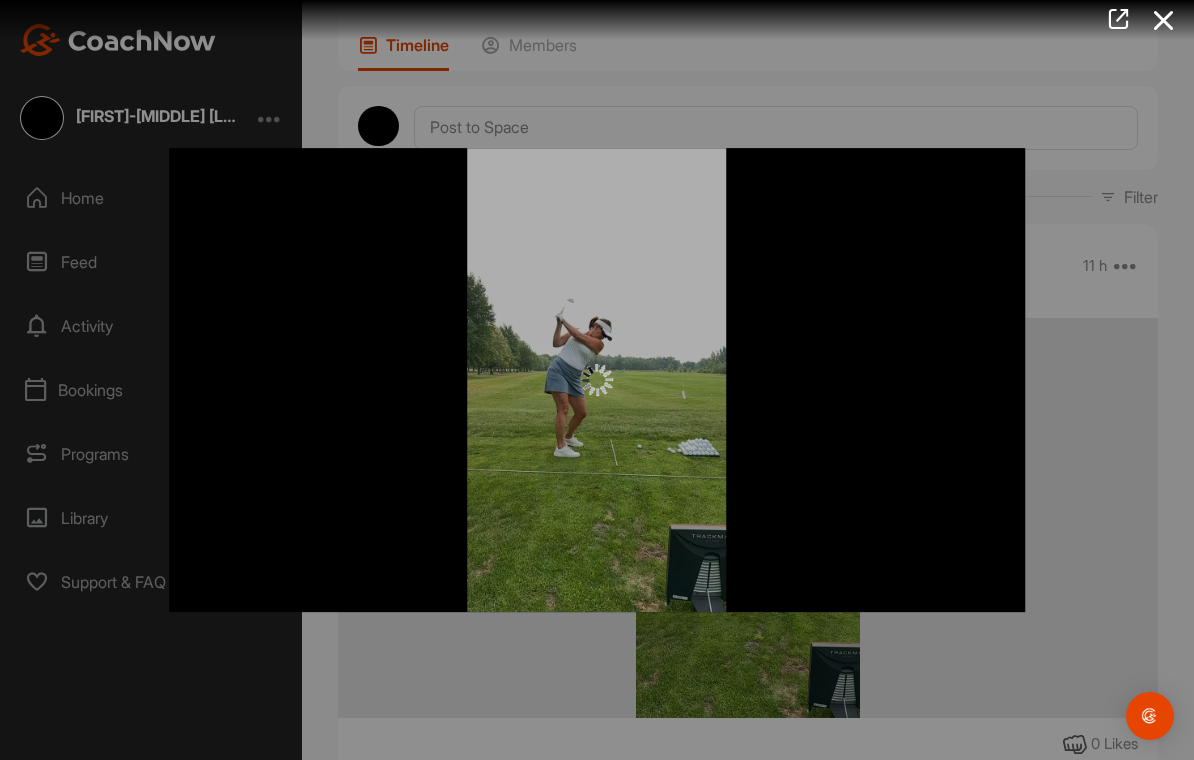 click at bounding box center [597, 380] 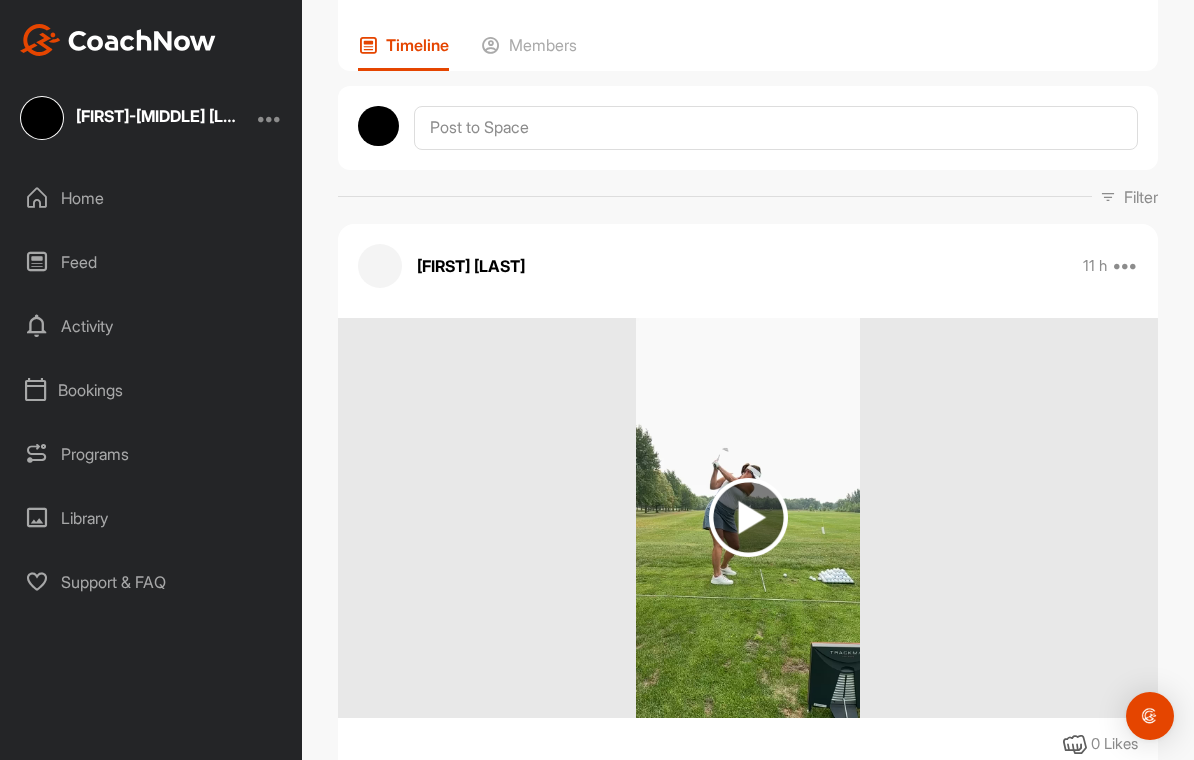 click at bounding box center (748, 517) 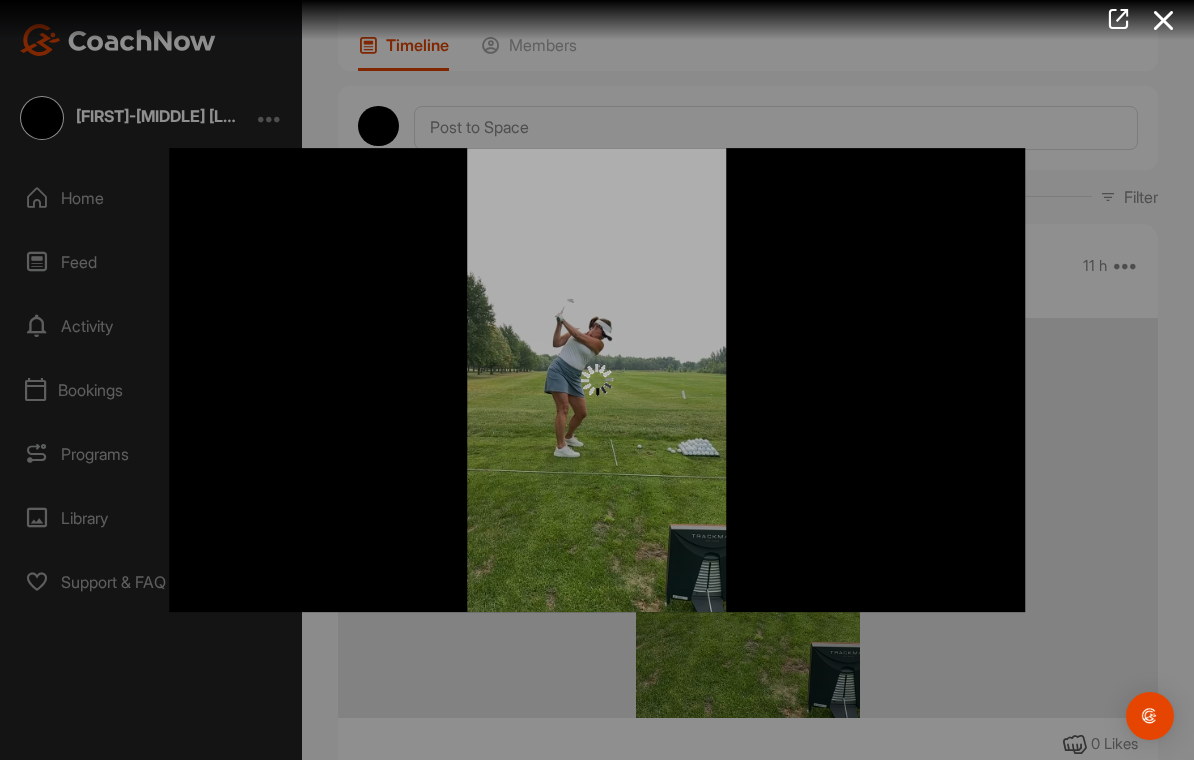 click at bounding box center (597, 380) 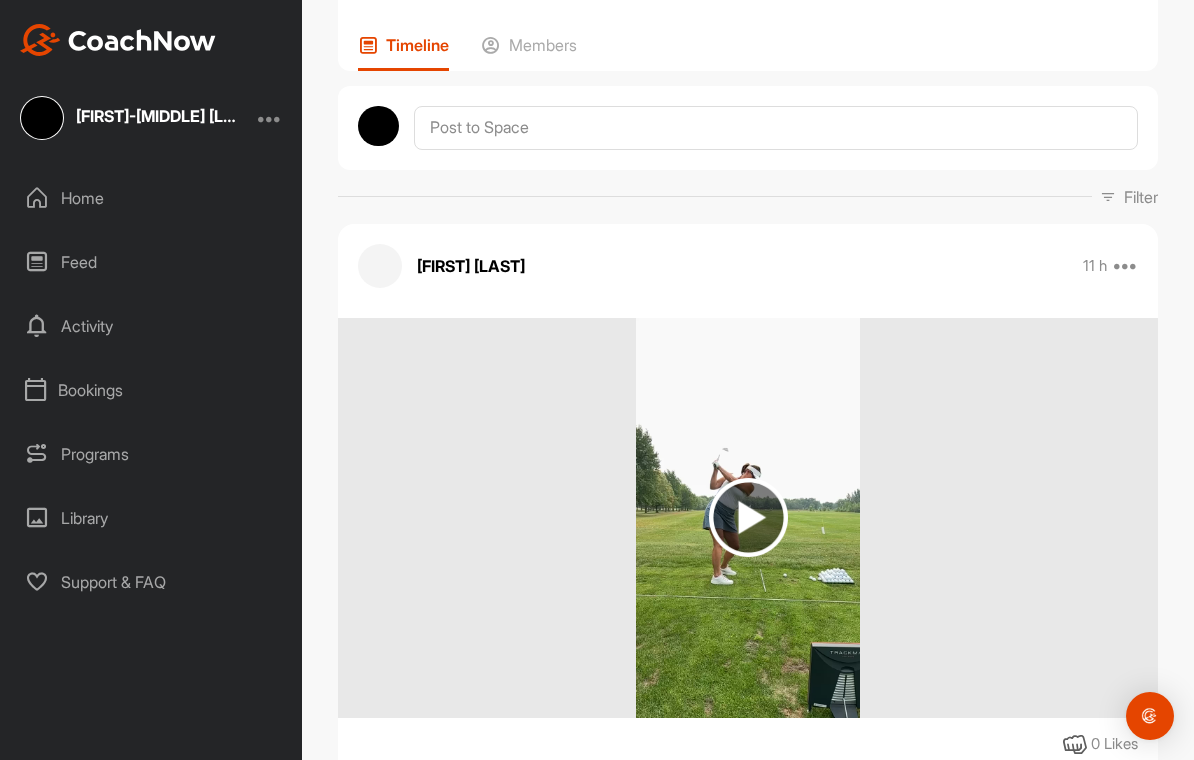 click at bounding box center (748, 517) 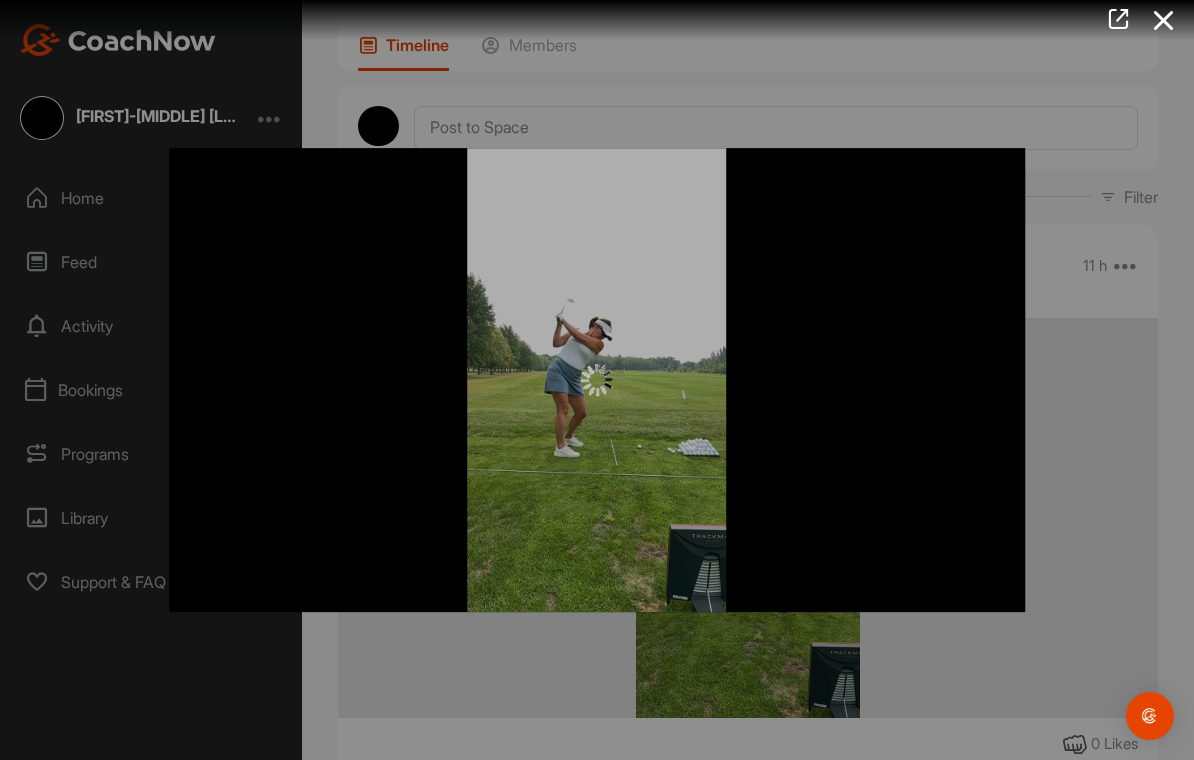 scroll, scrollTop: 32, scrollLeft: 0, axis: vertical 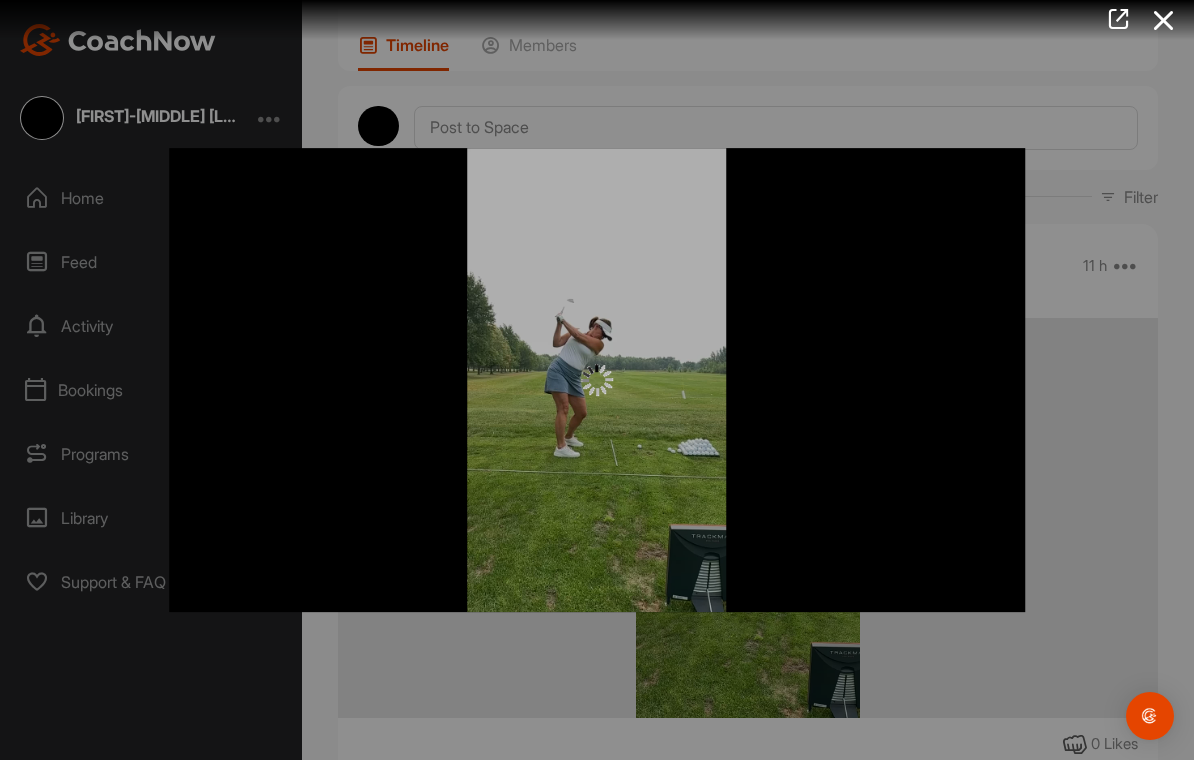 click at bounding box center [597, 380] 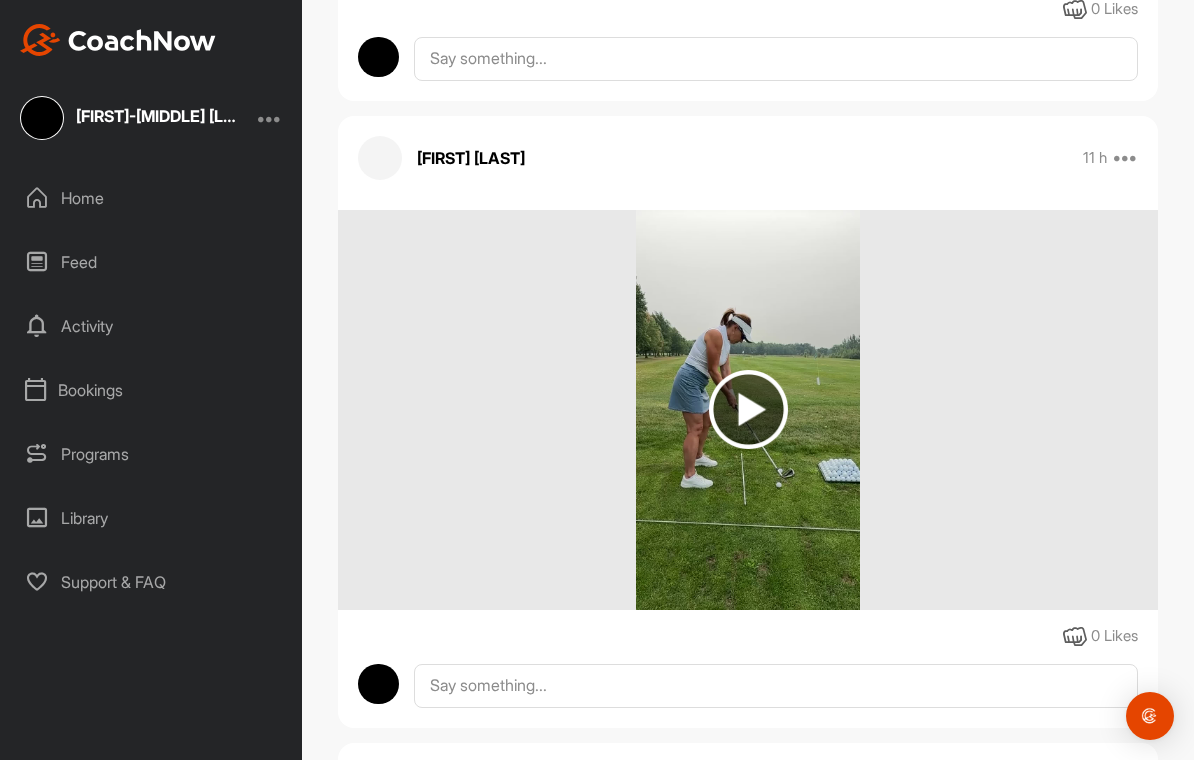 scroll, scrollTop: 926, scrollLeft: 0, axis: vertical 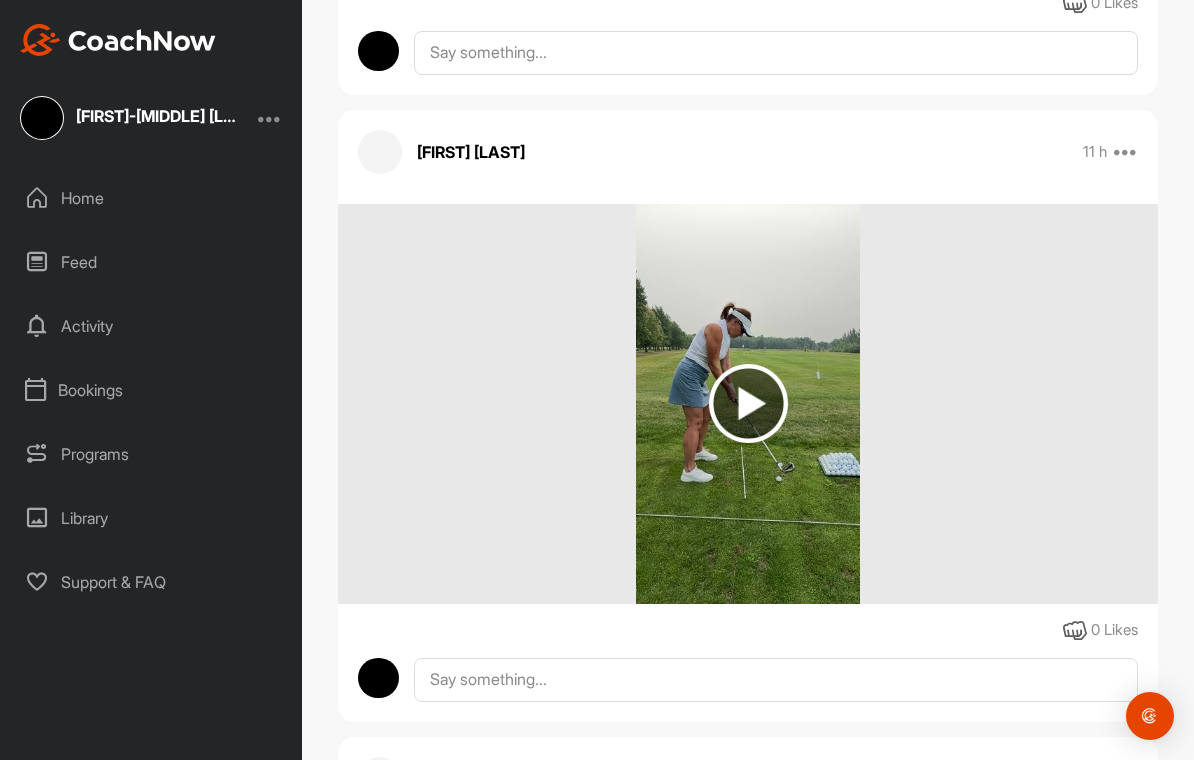 click at bounding box center (748, 403) 